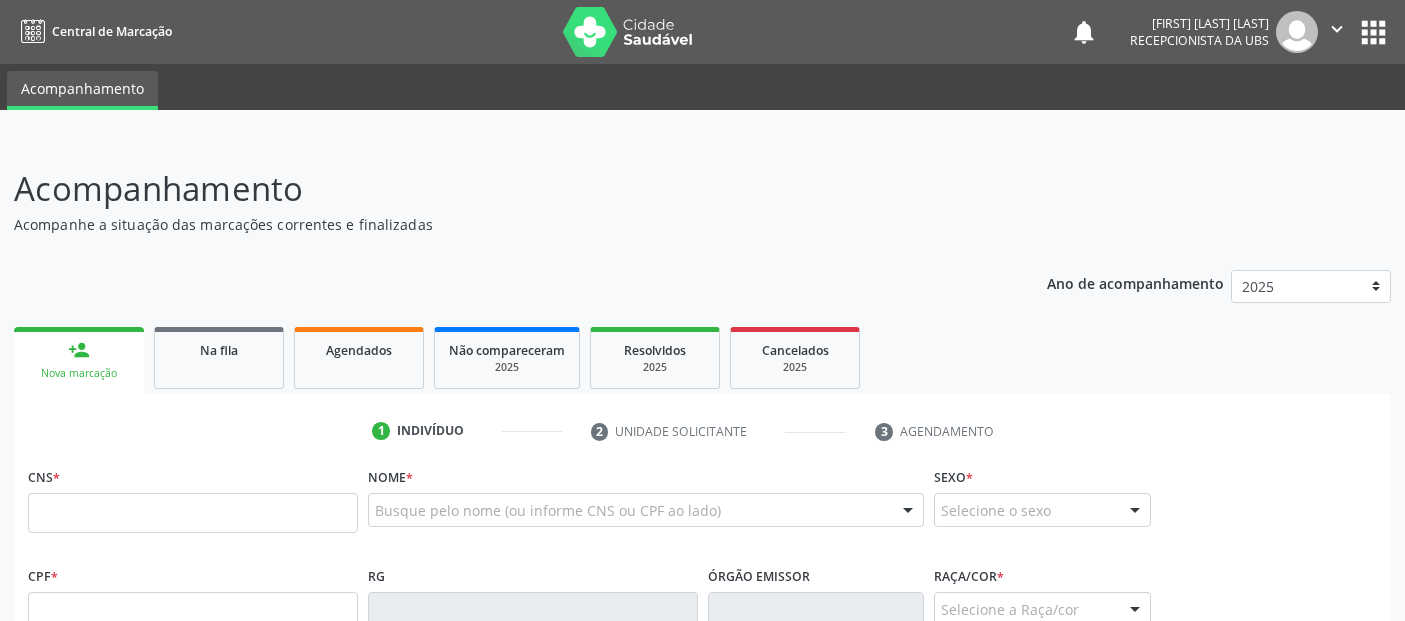 scroll, scrollTop: 0, scrollLeft: 0, axis: both 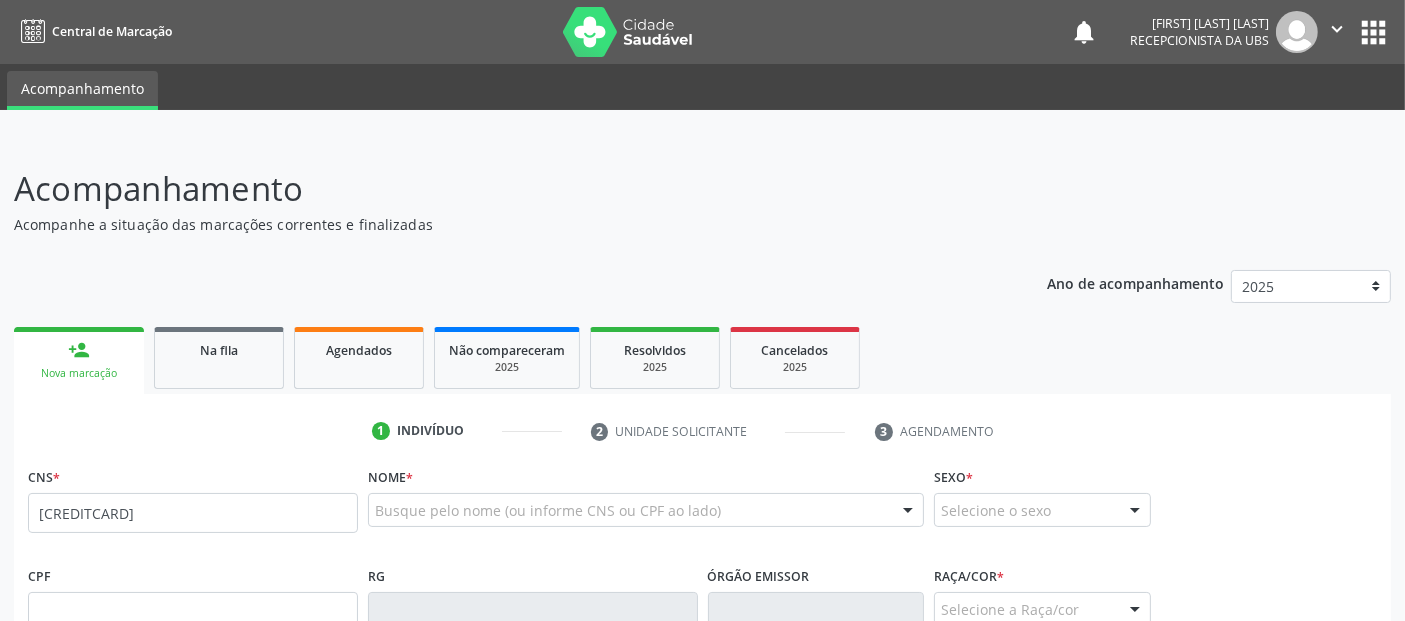 type on "[CREDITCARD]" 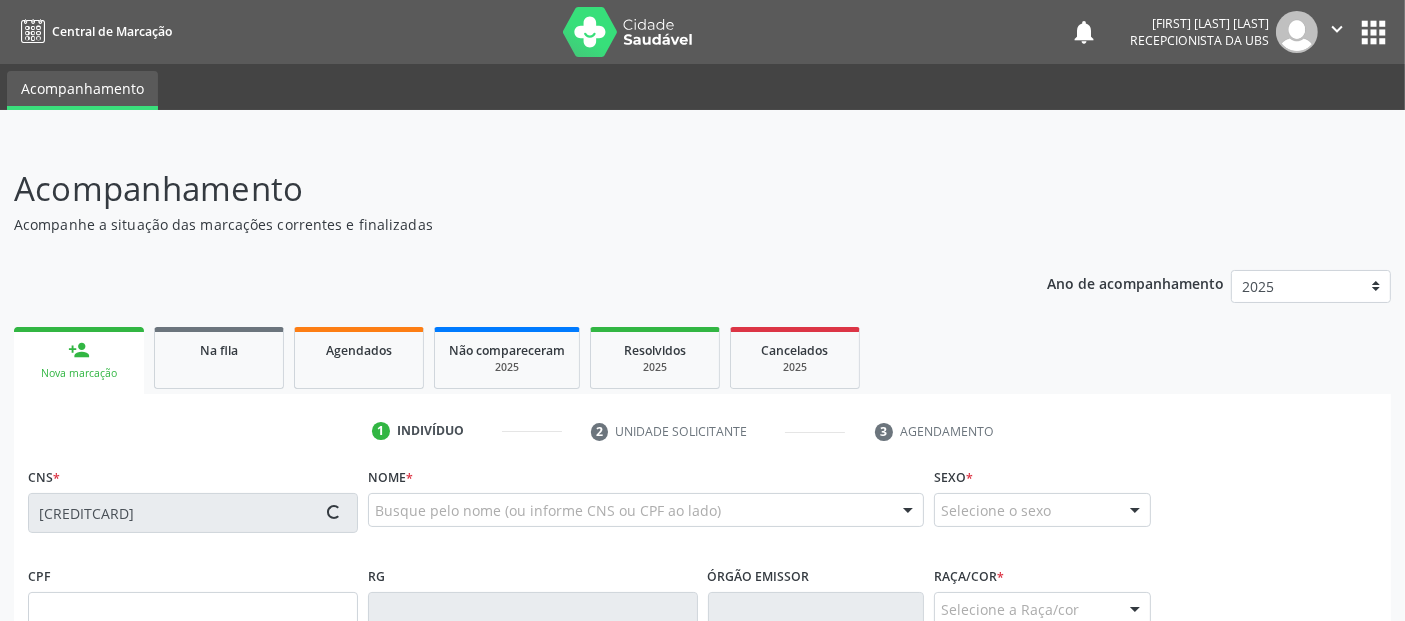 type on "[SSN]" 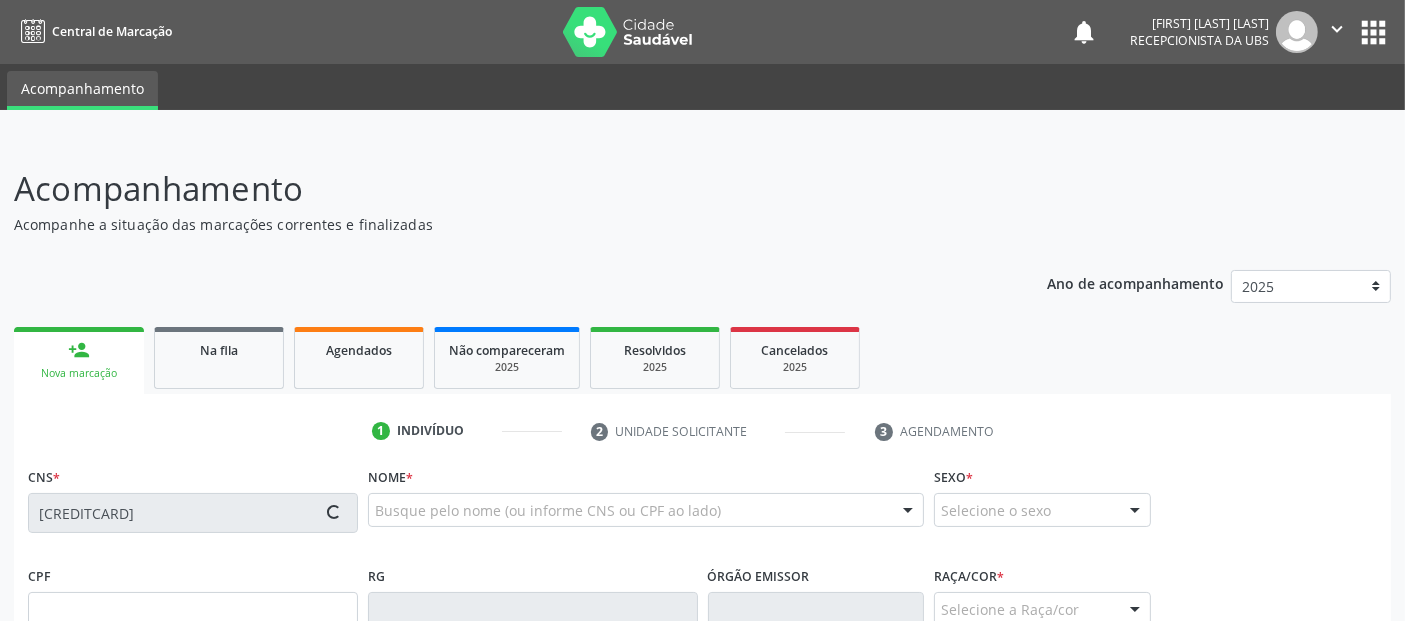 type on "[DATE]" 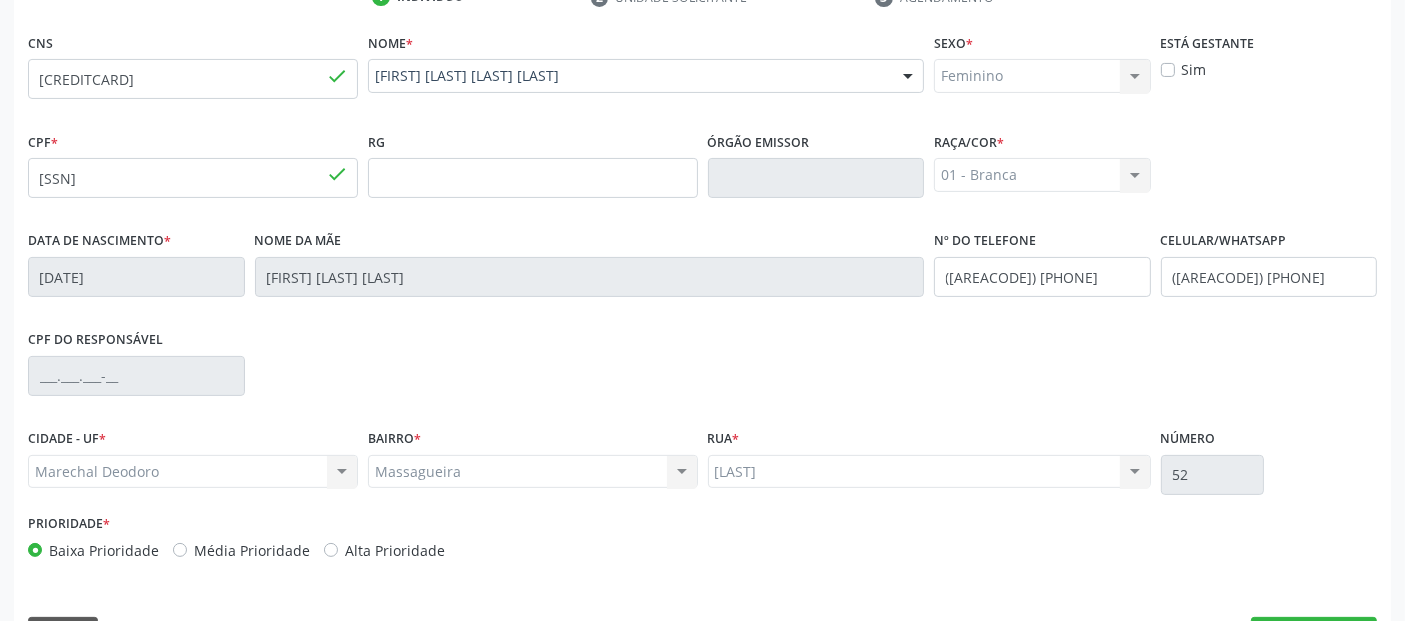 scroll, scrollTop: 489, scrollLeft: 0, axis: vertical 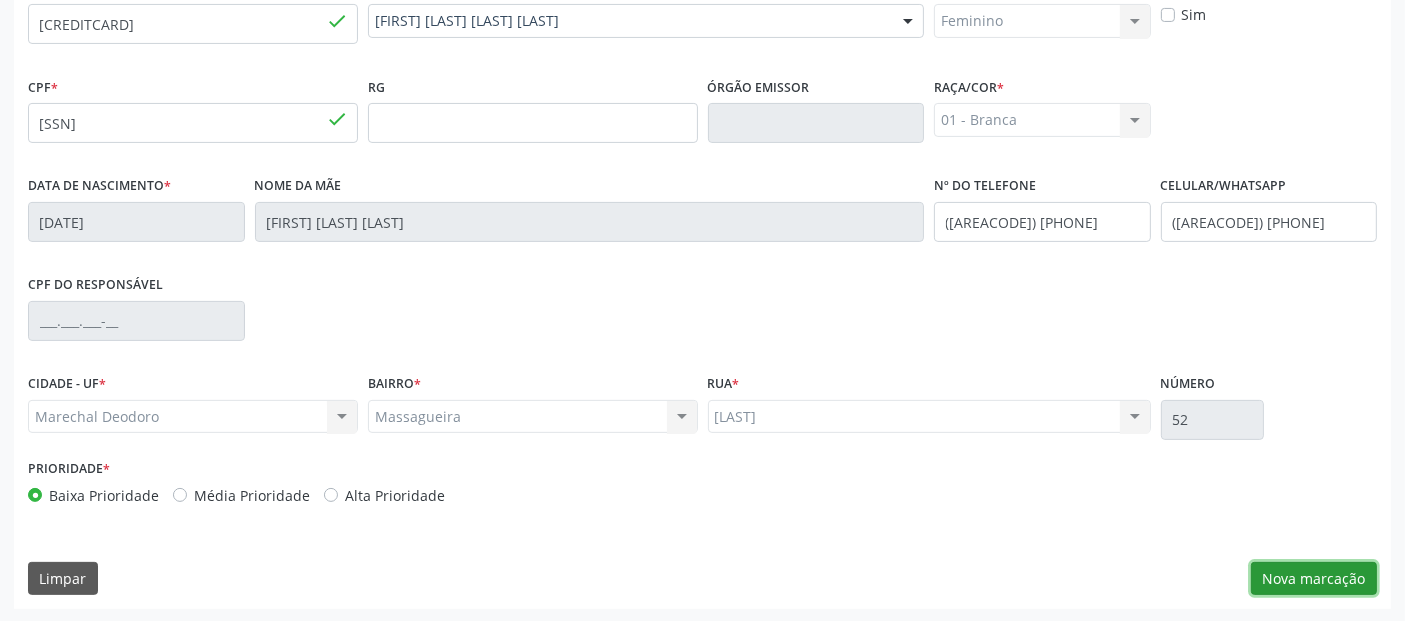 click on "Nova marcação" at bounding box center (1314, 579) 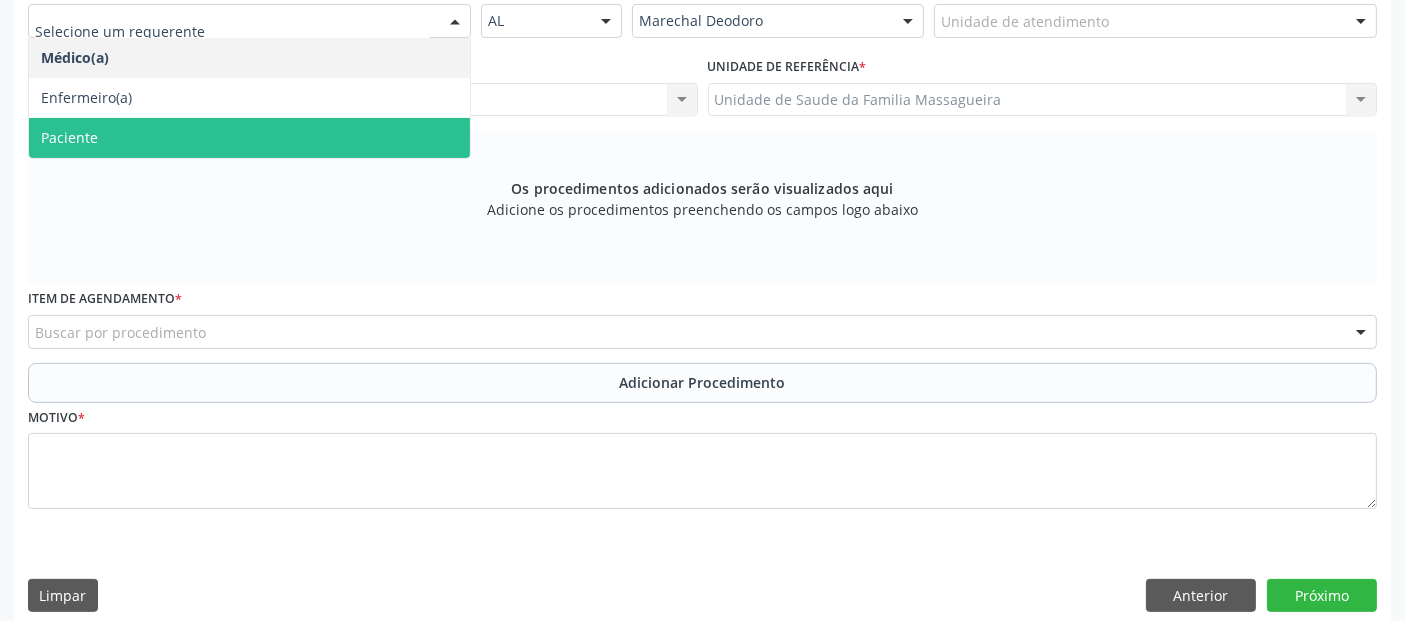 click on "Paciente" at bounding box center [249, 138] 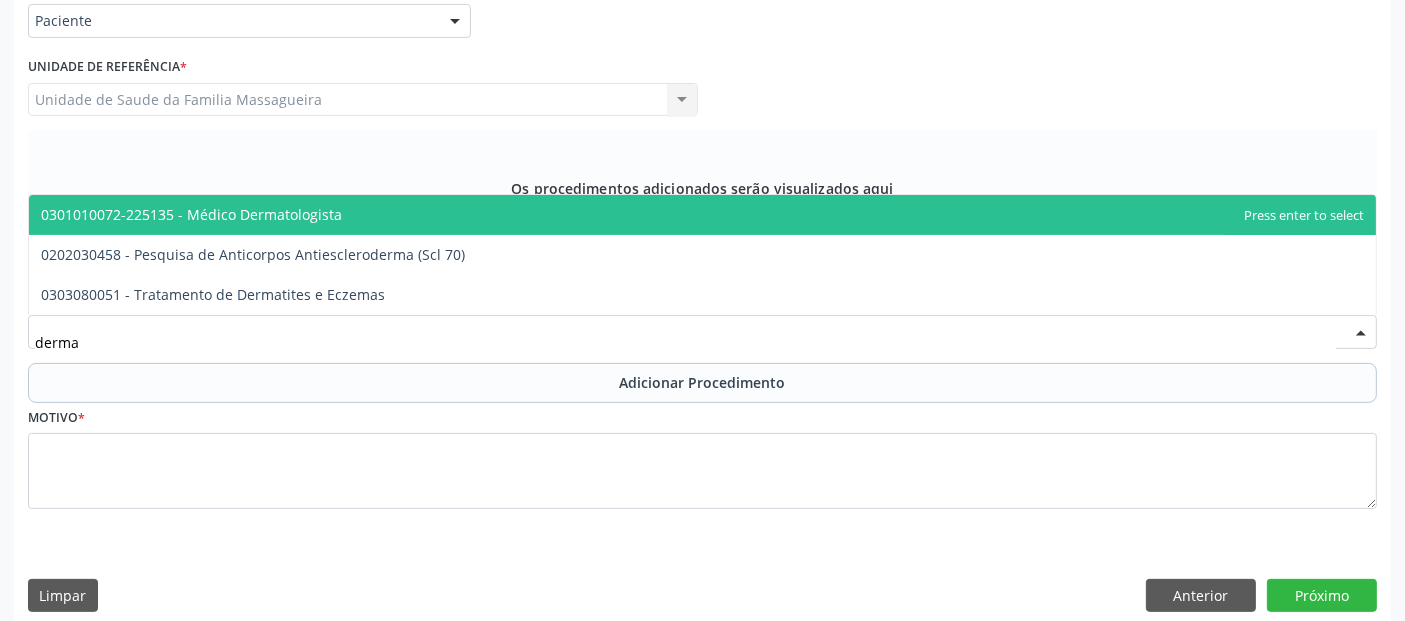 type on "dermat" 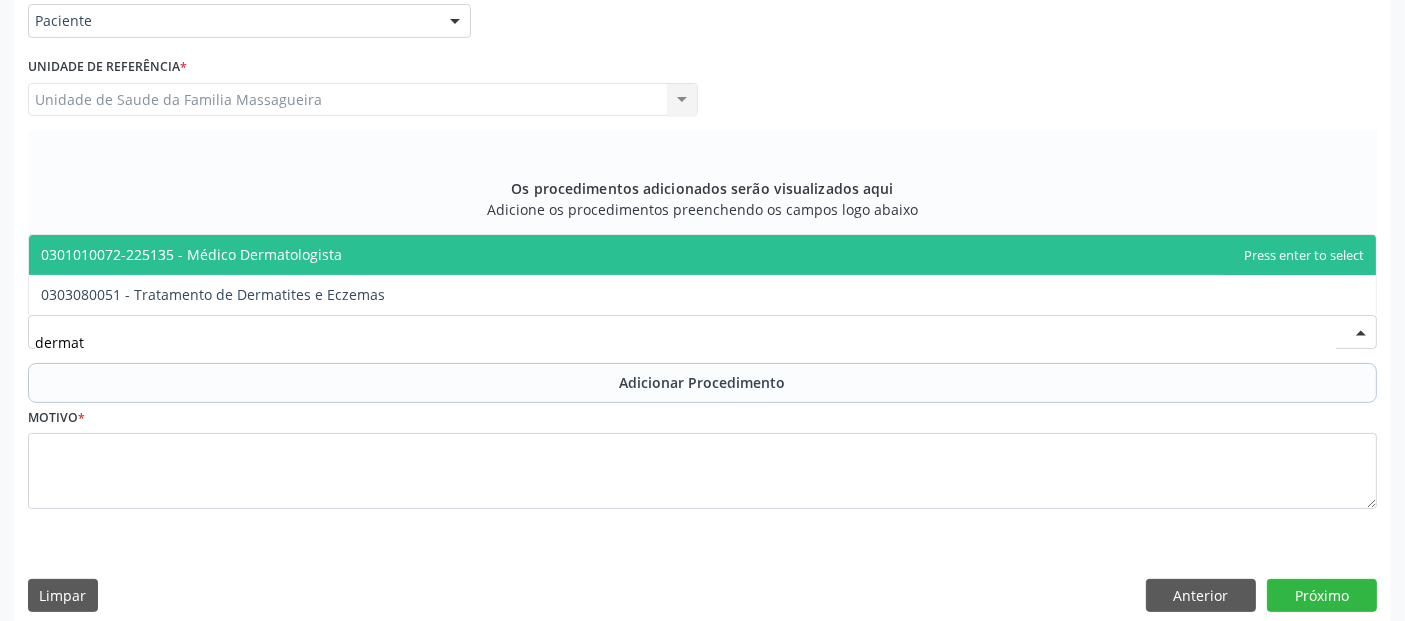 click on "0301010072-225135 - Médico Dermatologista" at bounding box center [191, 254] 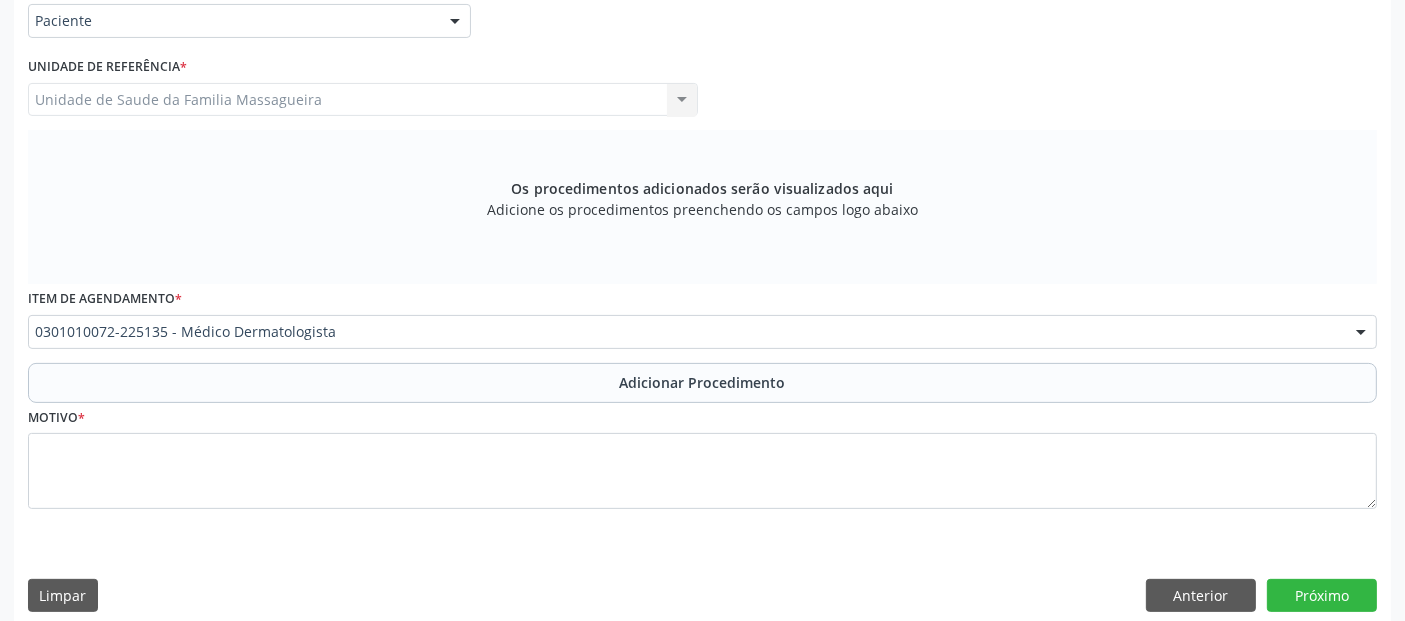 click on "Adicionar Procedimento" at bounding box center (702, 383) 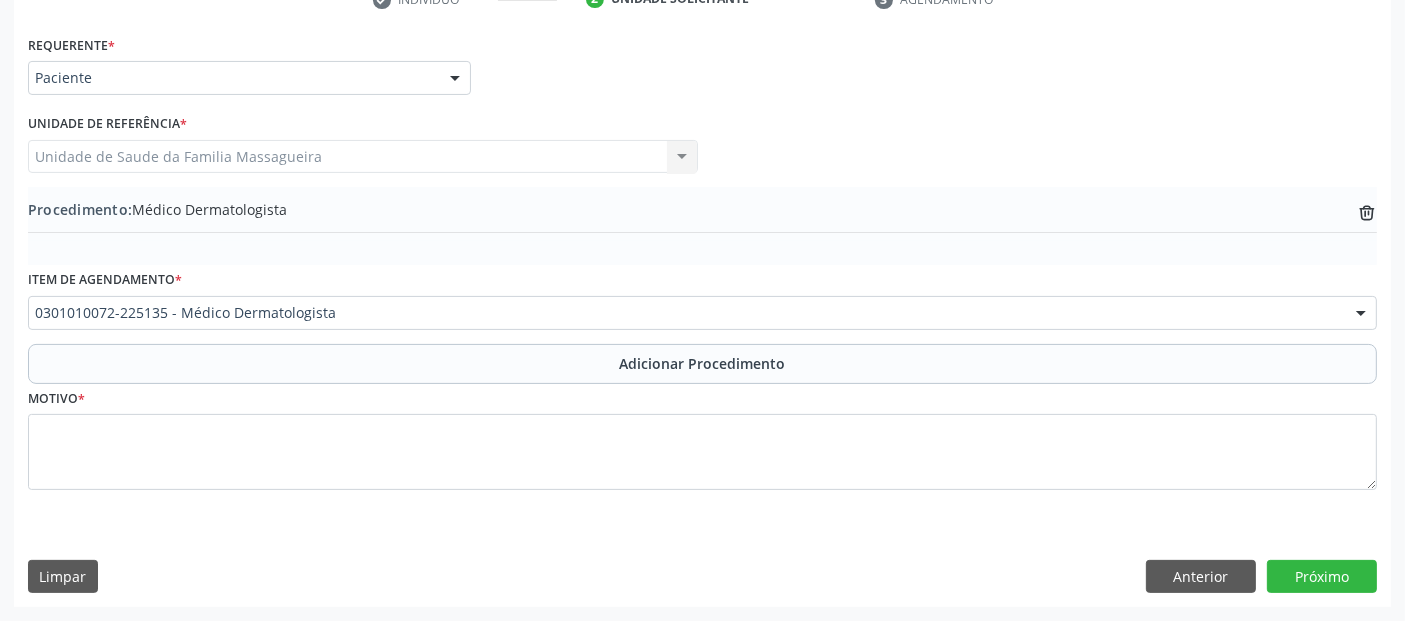 scroll, scrollTop: 429, scrollLeft: 0, axis: vertical 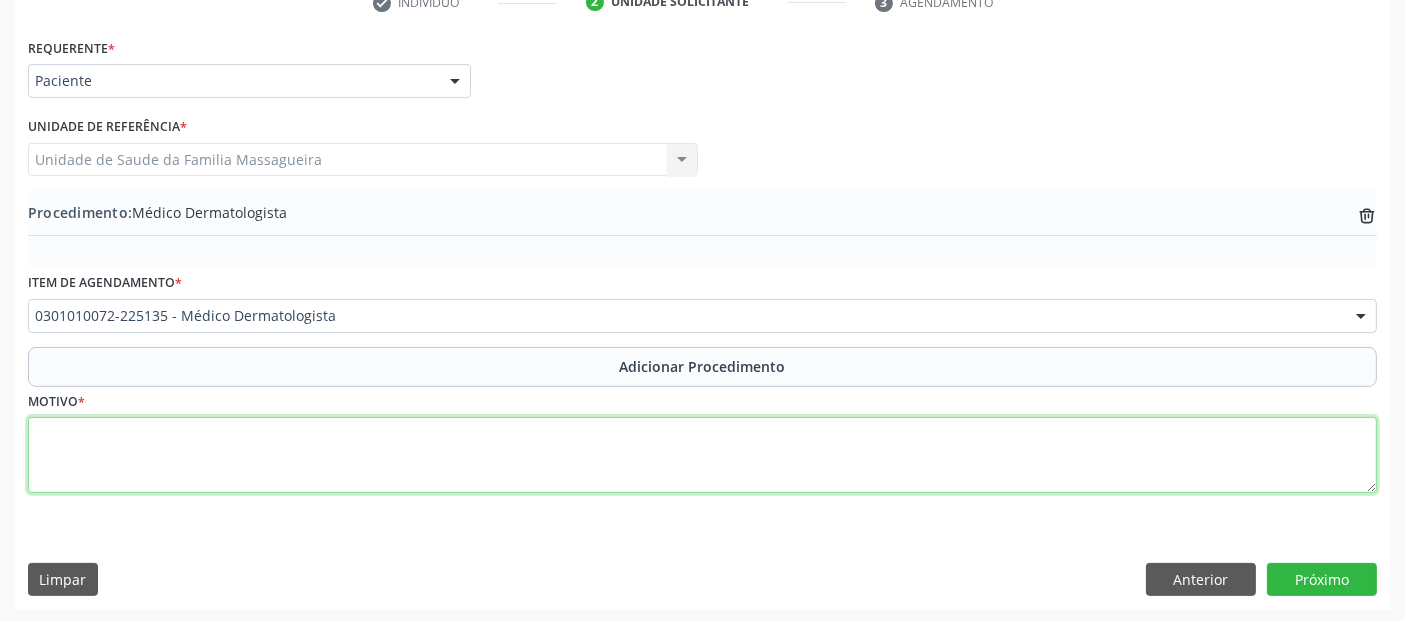 click at bounding box center [702, 455] 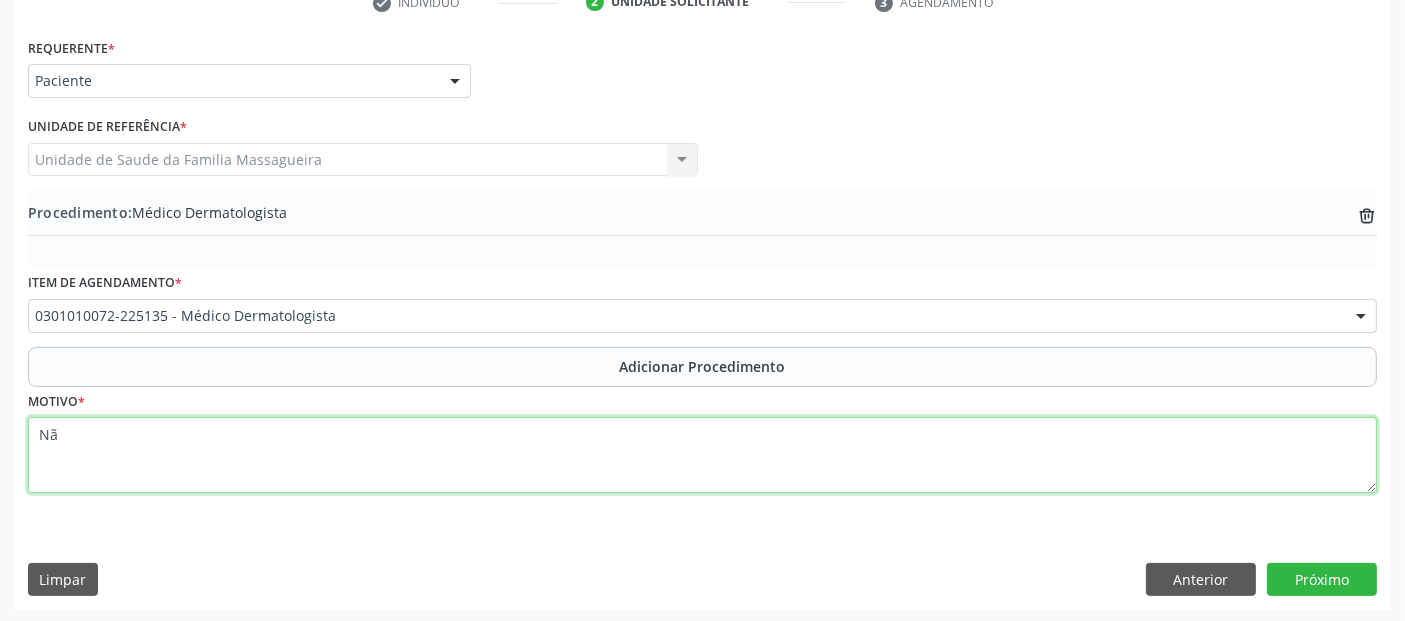 type on "N" 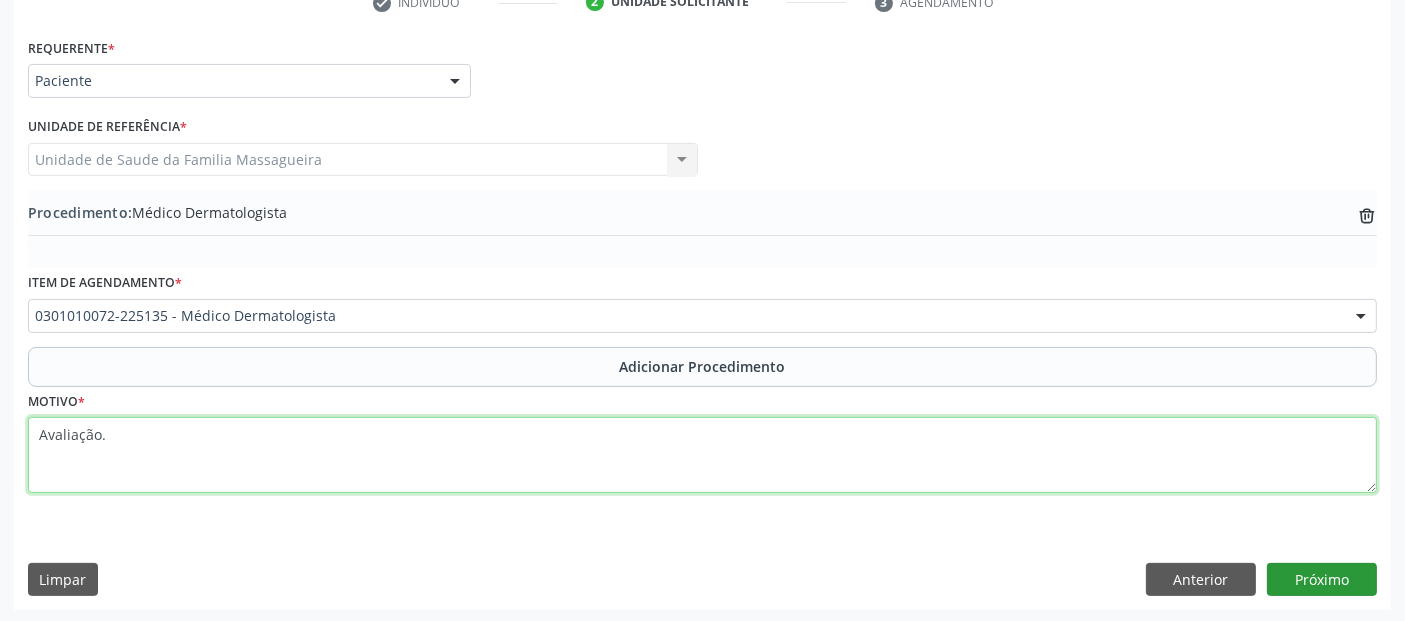 type on "Avaliação." 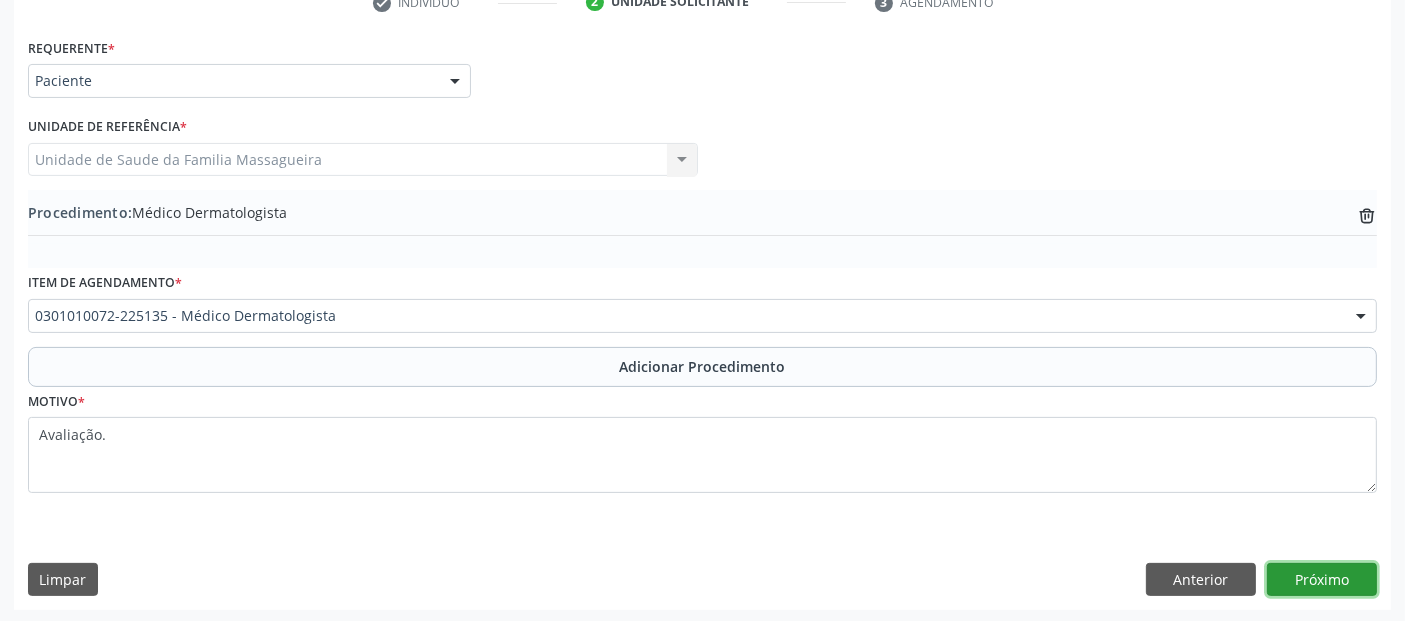 click on "Próximo" at bounding box center [1322, 580] 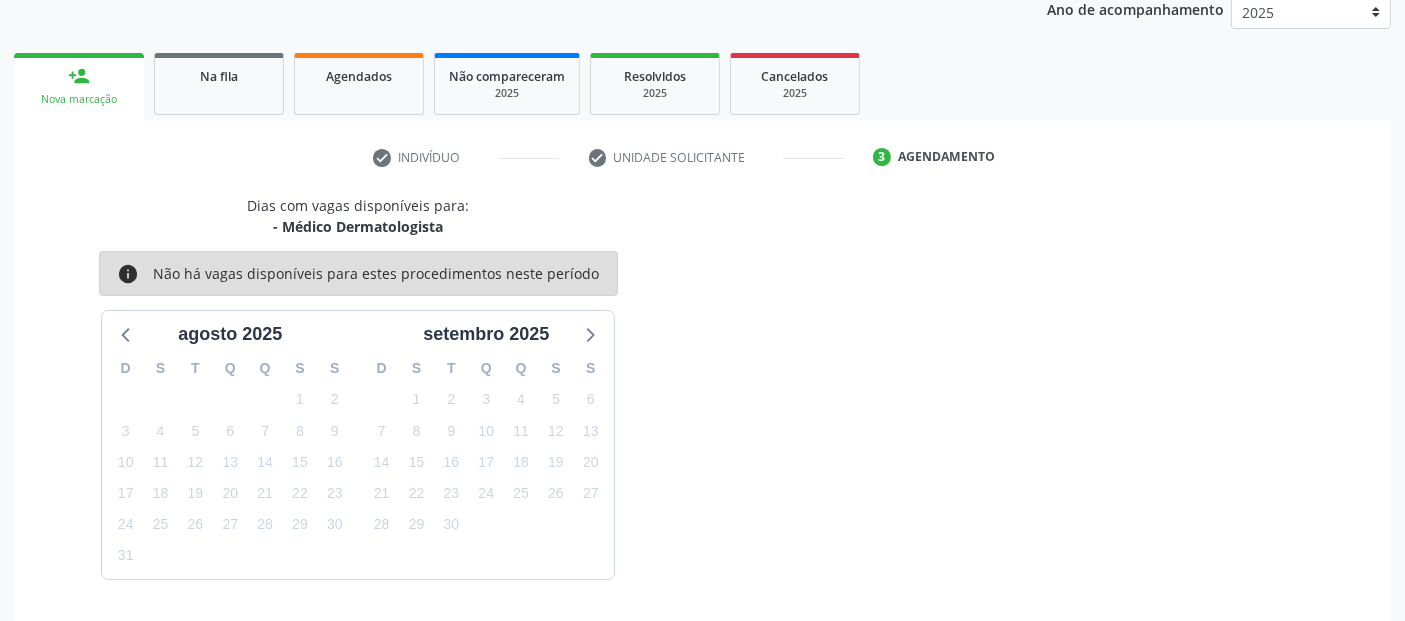 scroll, scrollTop: 333, scrollLeft: 0, axis: vertical 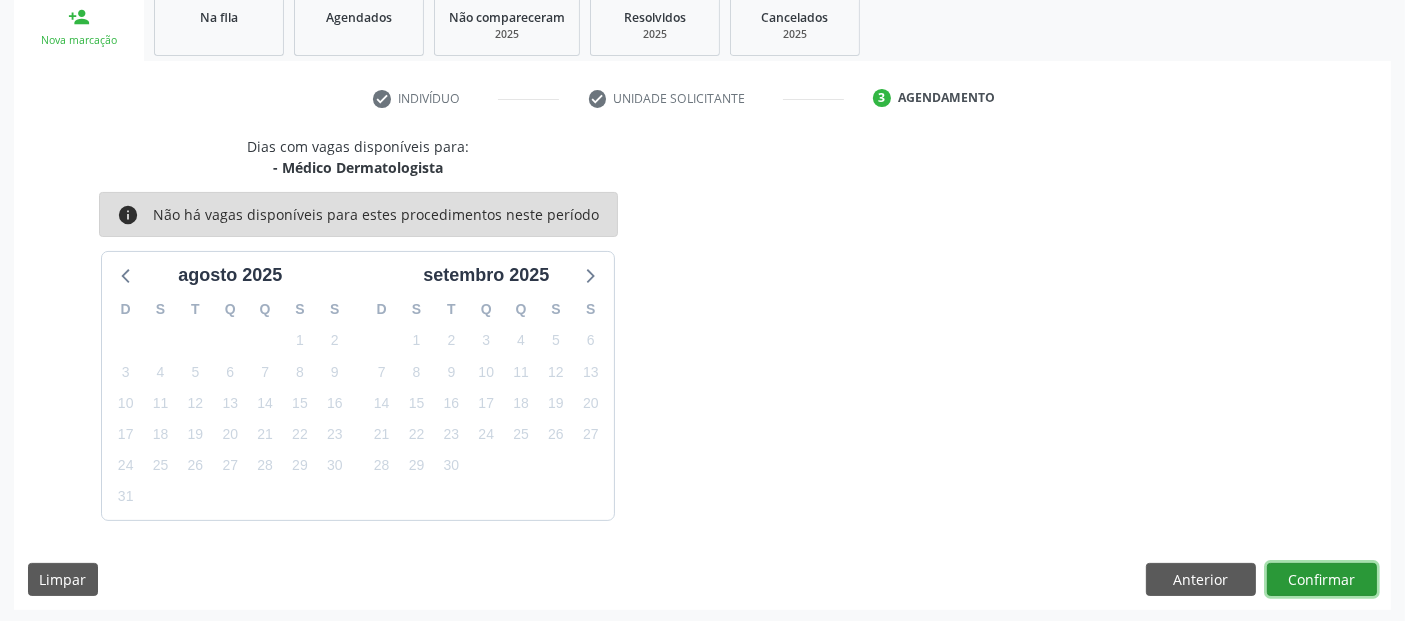 click on "Confirmar" at bounding box center [1322, 580] 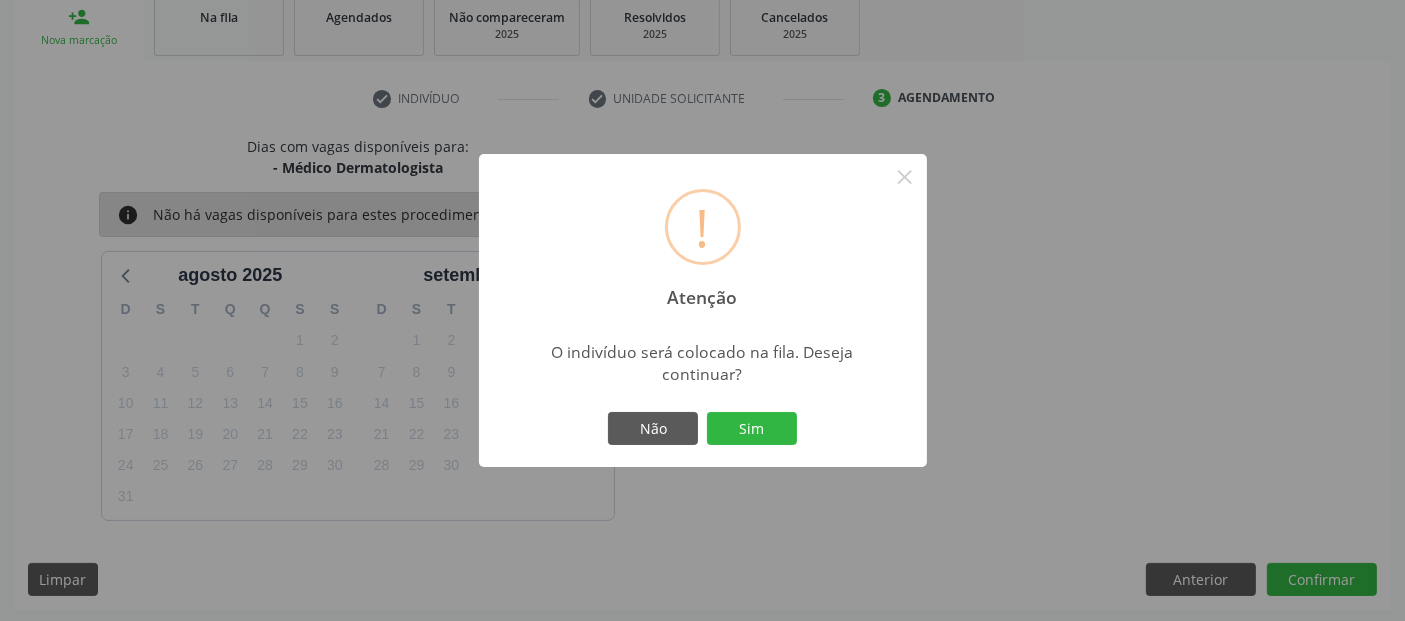 click on "Não Sim" at bounding box center (703, 429) 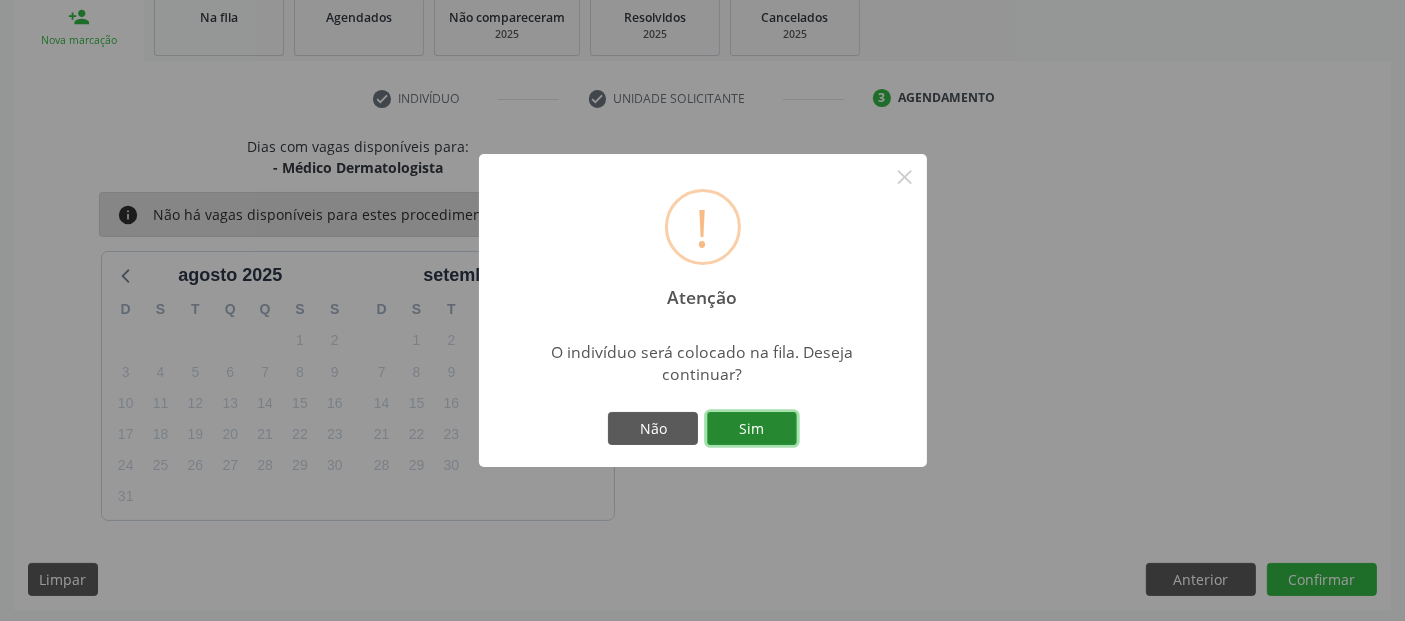 click on "Sim" at bounding box center [752, 429] 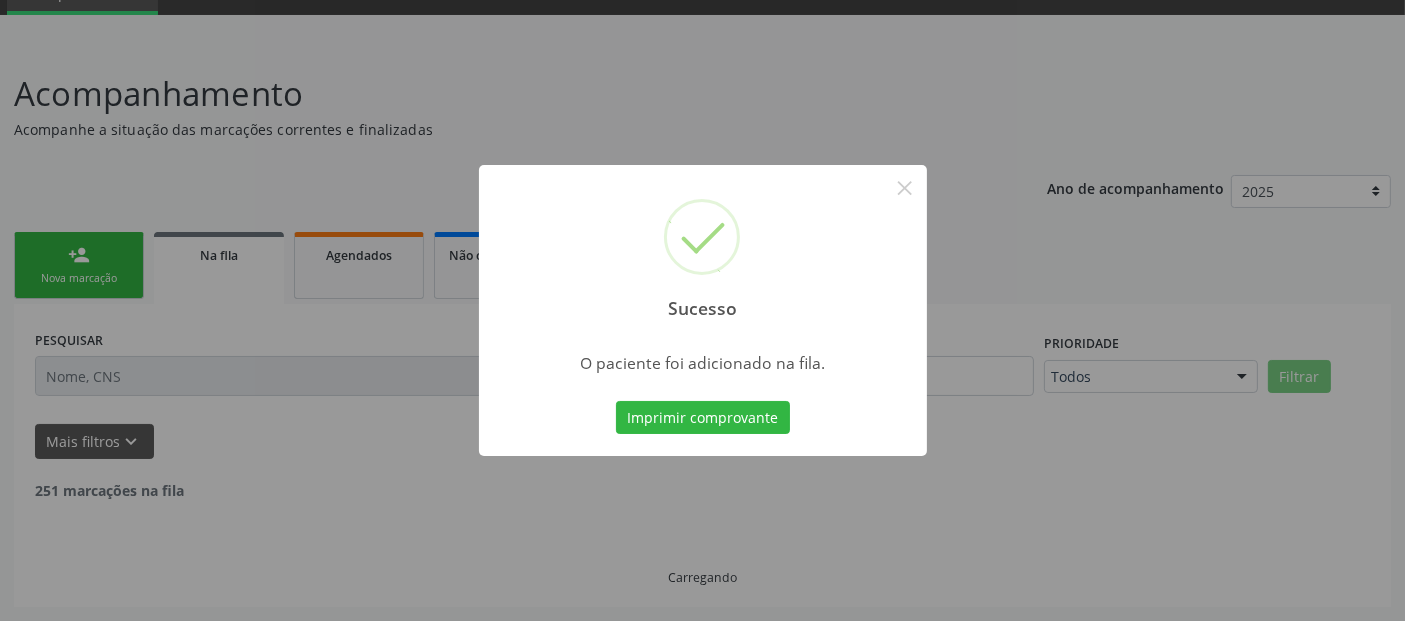 scroll, scrollTop: 71, scrollLeft: 0, axis: vertical 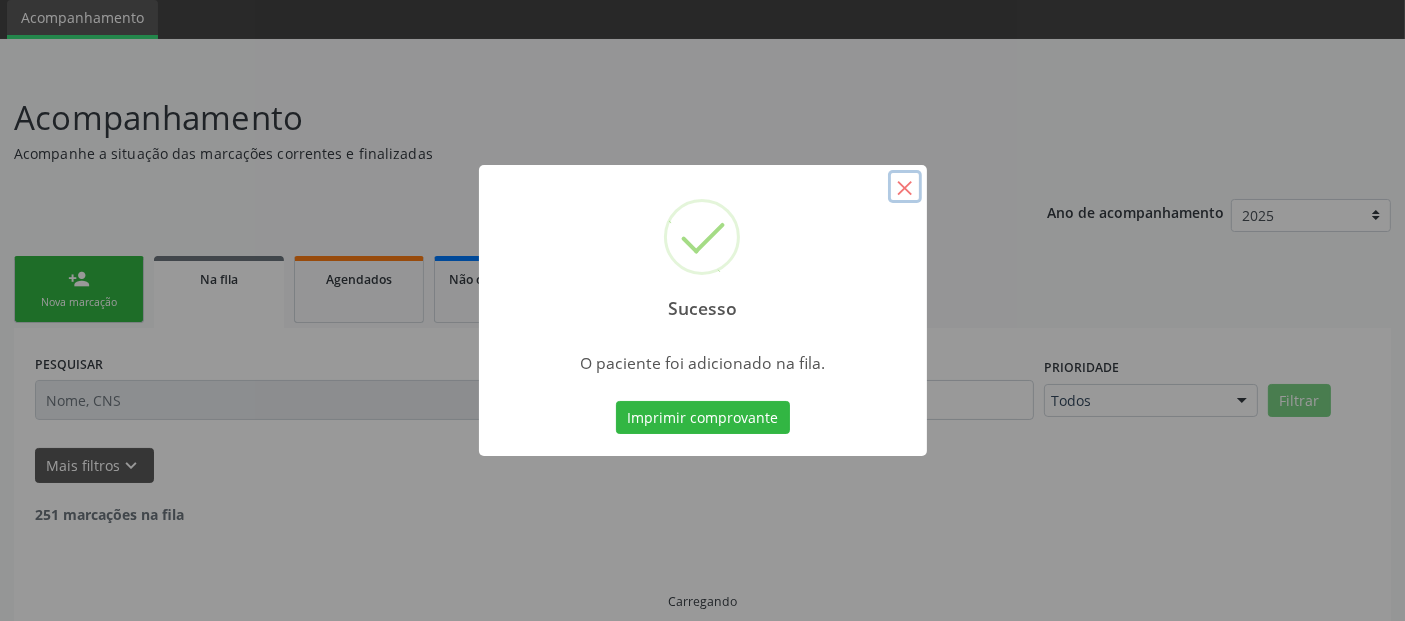 click on "×" at bounding box center [905, 187] 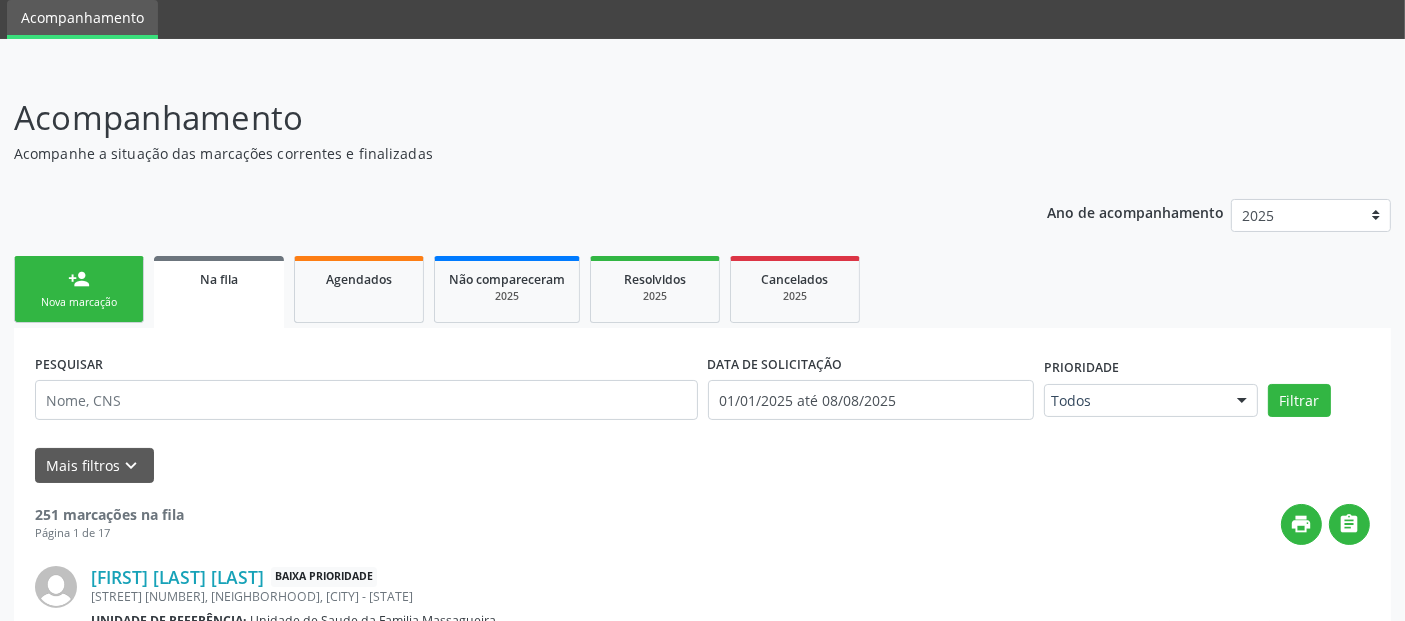 click on "person_add
Nova marcação" at bounding box center [79, 289] 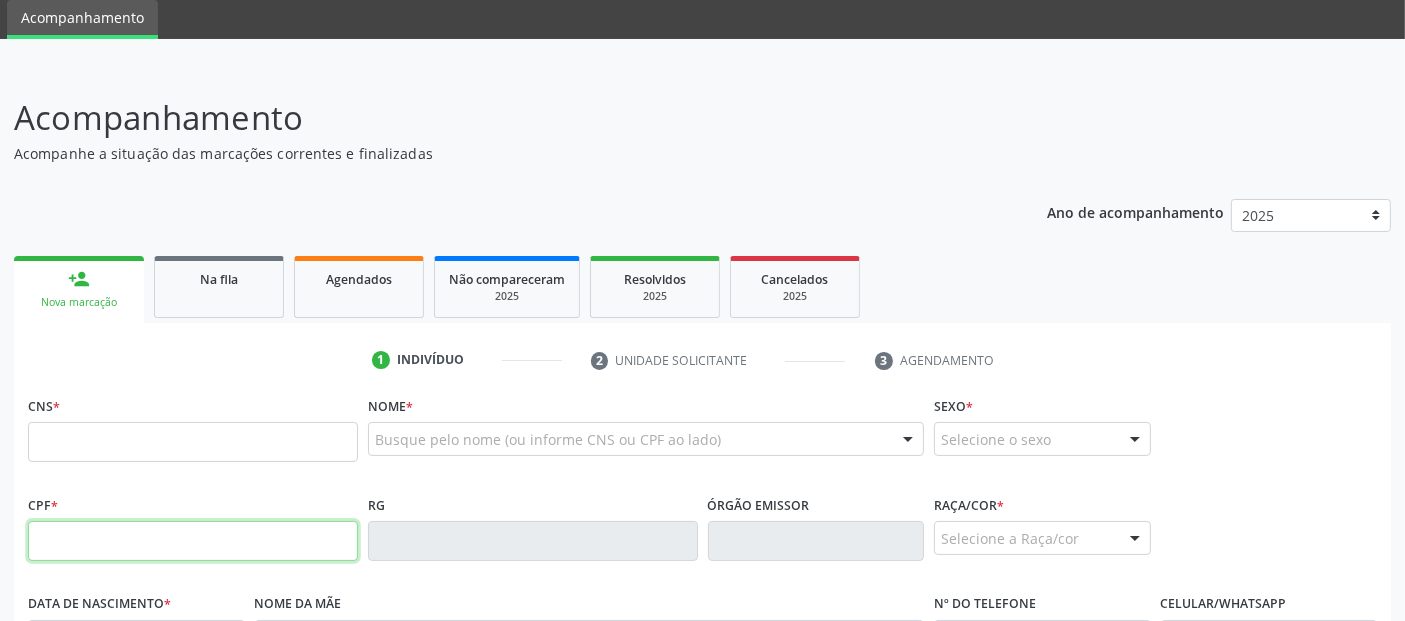 click at bounding box center [193, 541] 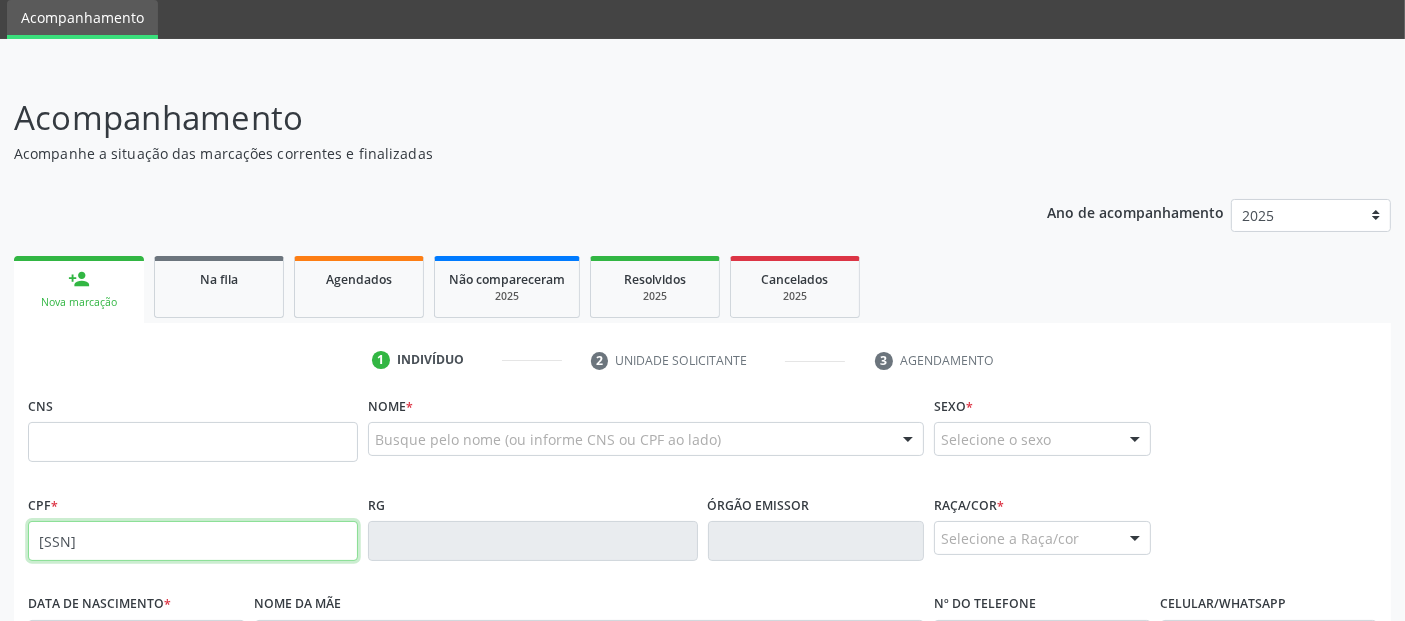 type on "[SSN]" 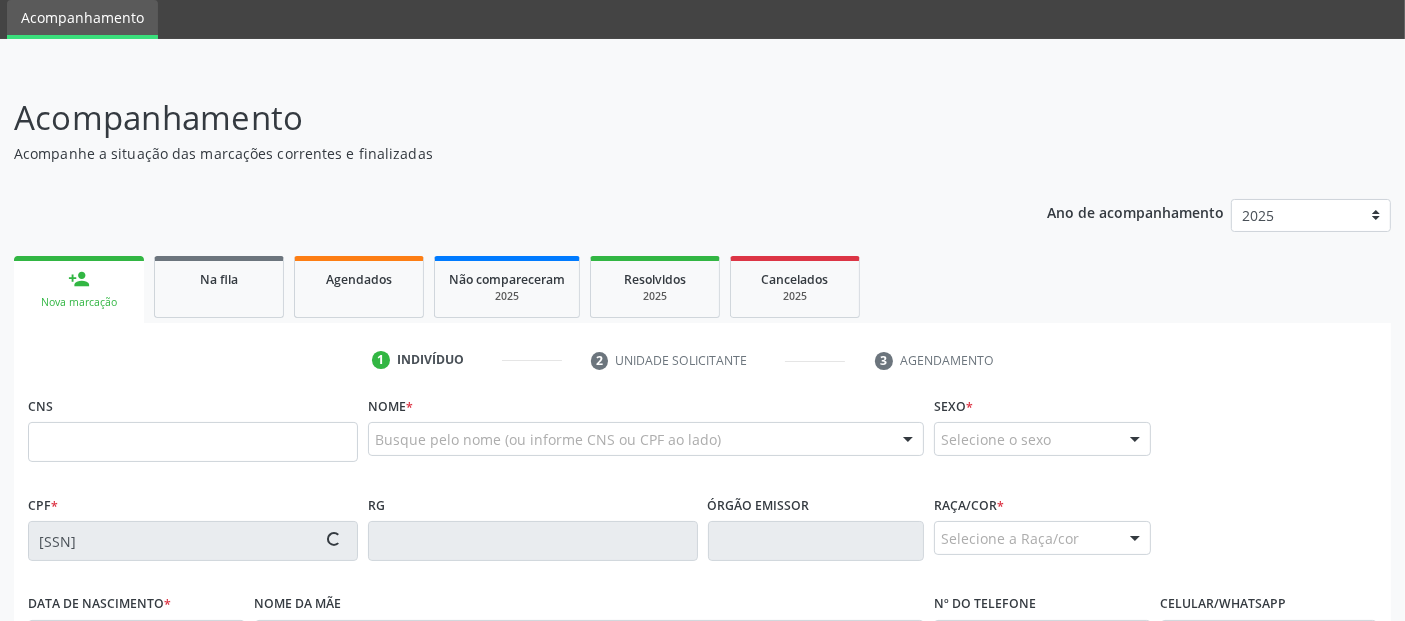 type on "[CREDITCARD]" 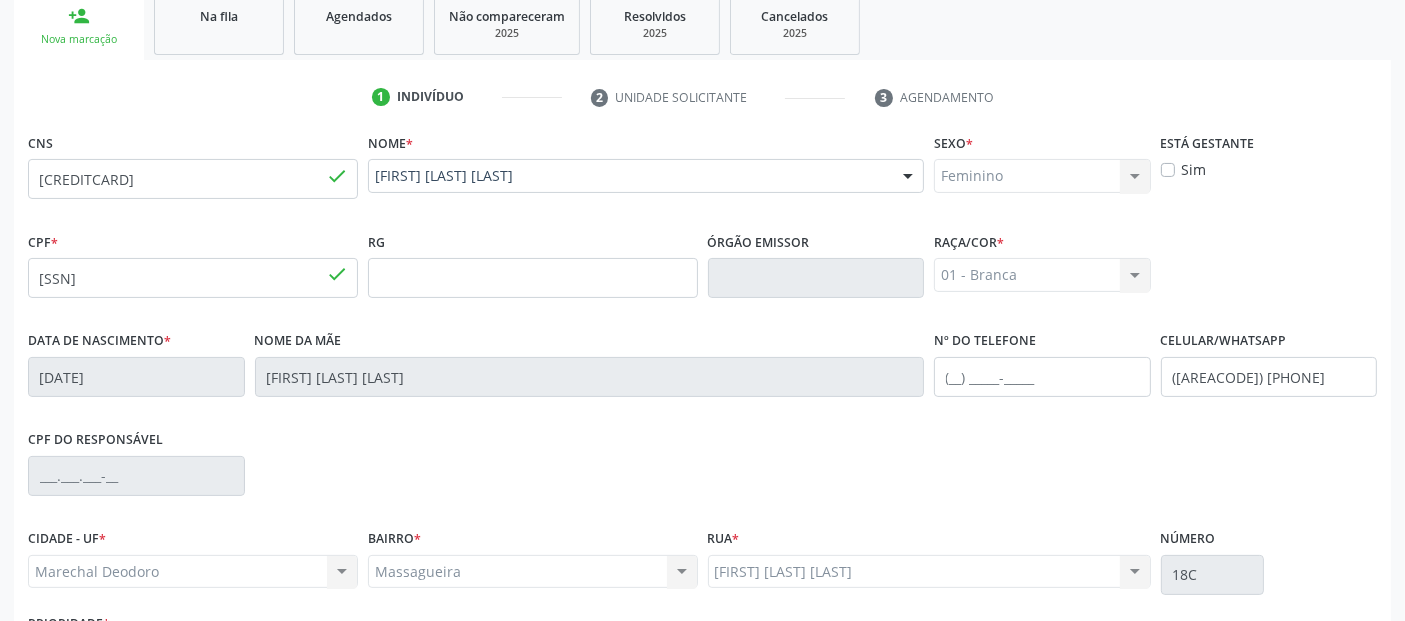 scroll, scrollTop: 489, scrollLeft: 0, axis: vertical 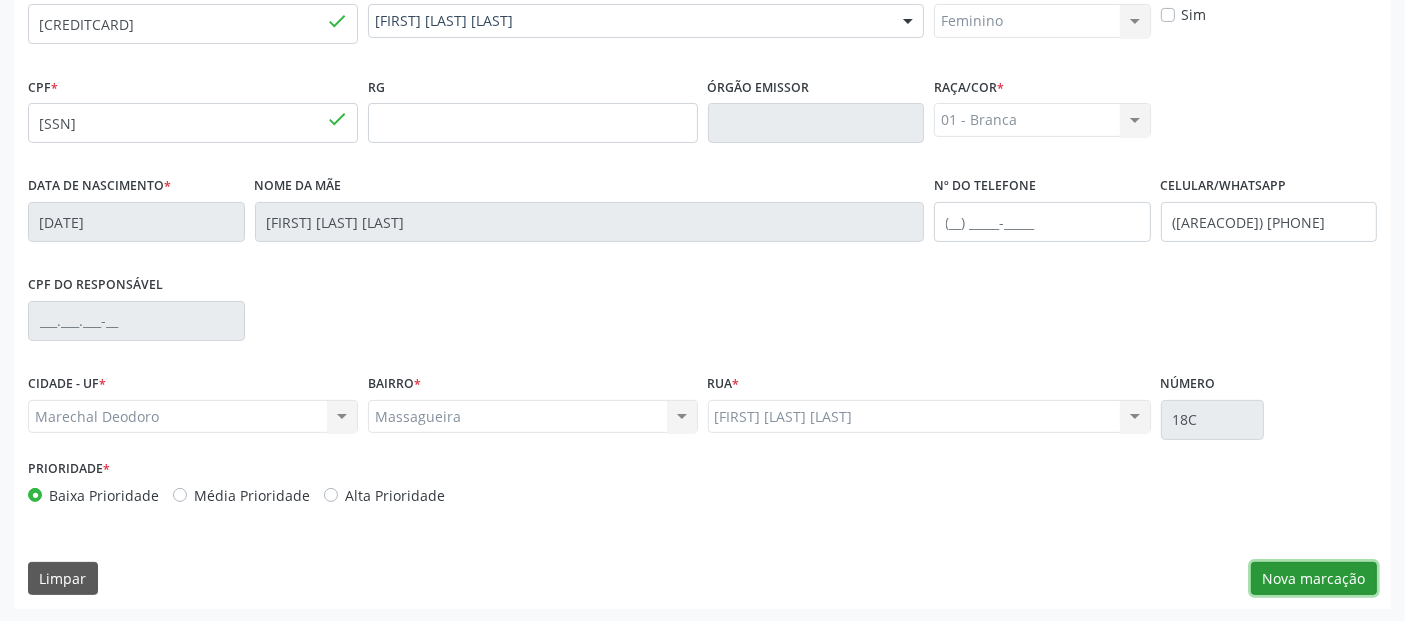 click on "Nova marcação" at bounding box center (1314, 579) 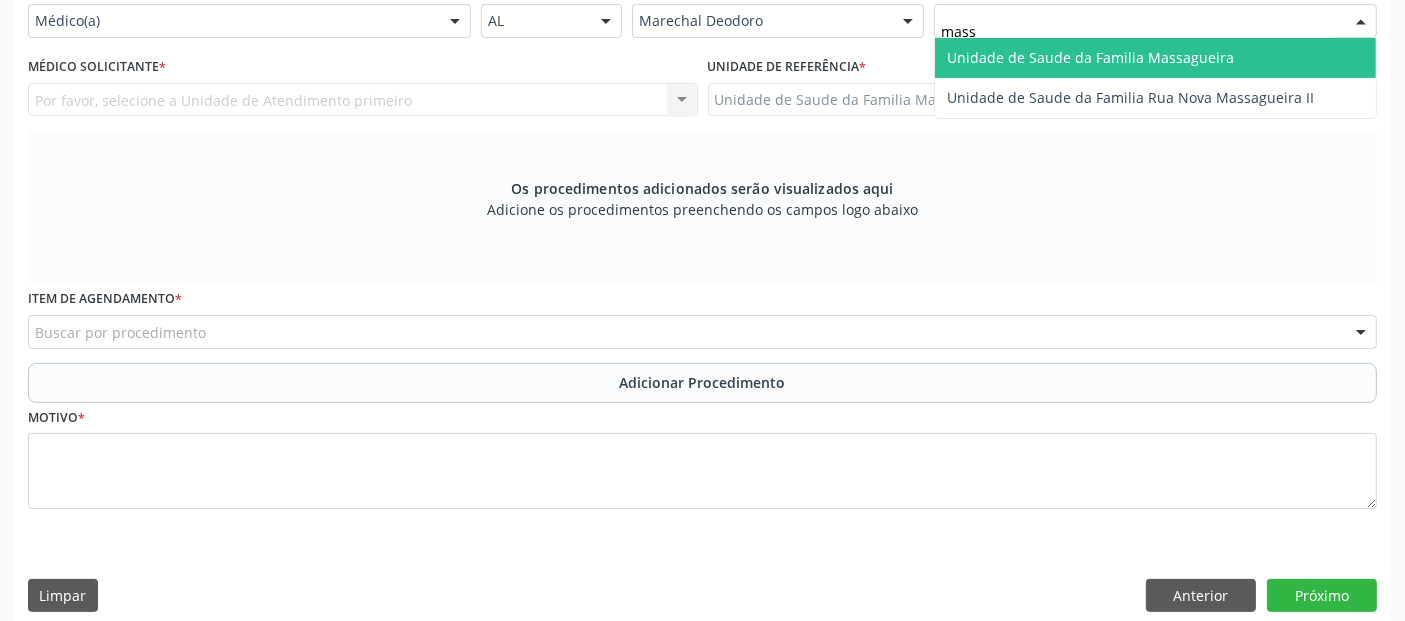 type on "massa" 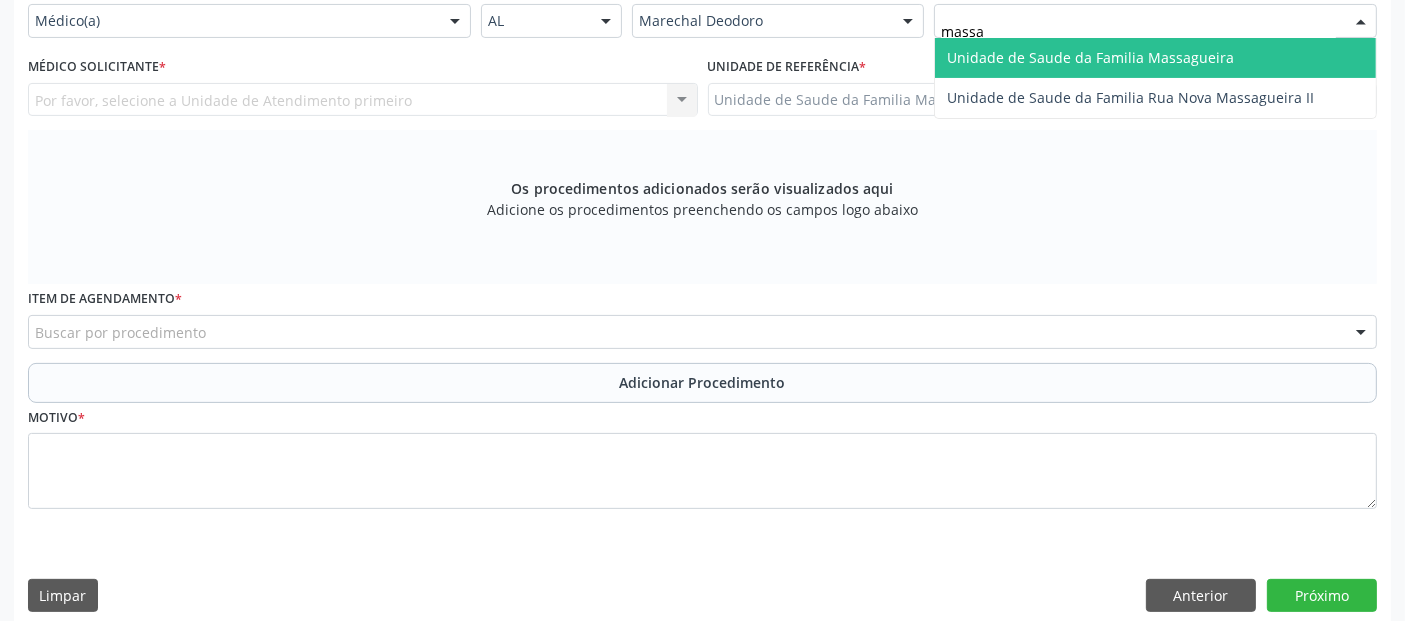 click on "Unidade de Saude da Familia Massagueira" at bounding box center (1090, 57) 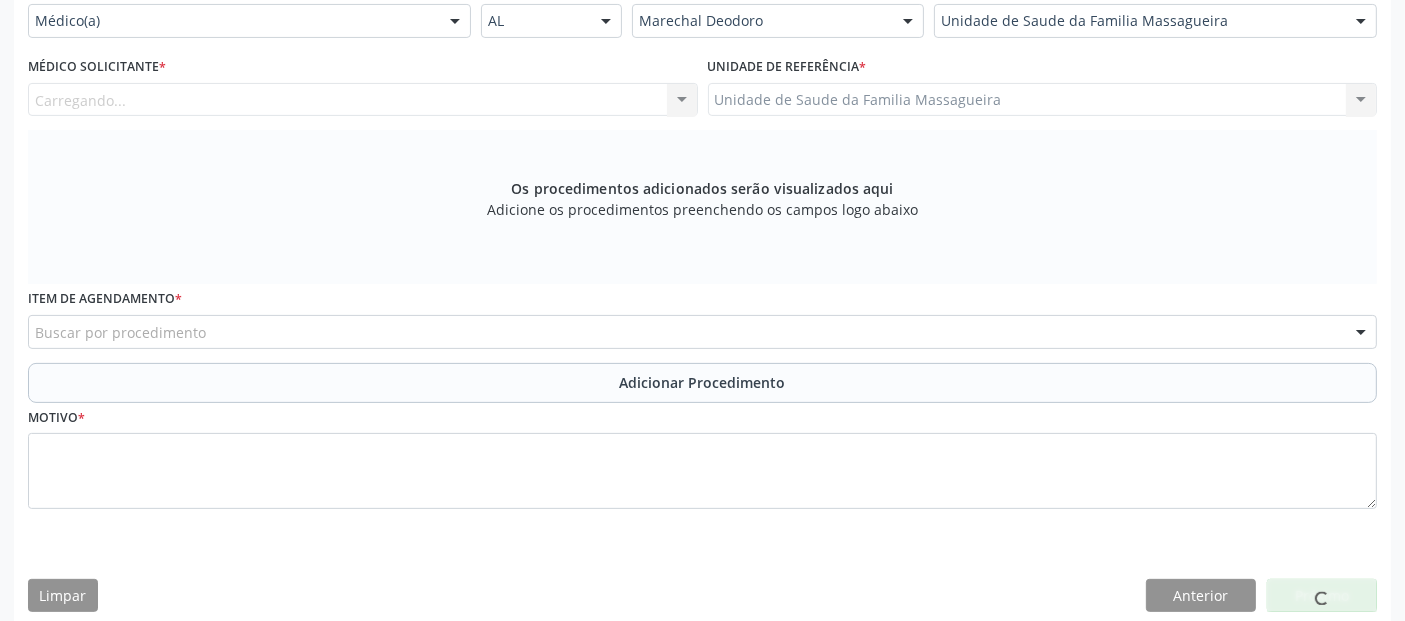 click on "Carregando...
Nenhum resultado encontrado para: "   "
Não há nenhuma opção para ser exibida." at bounding box center [363, 100] 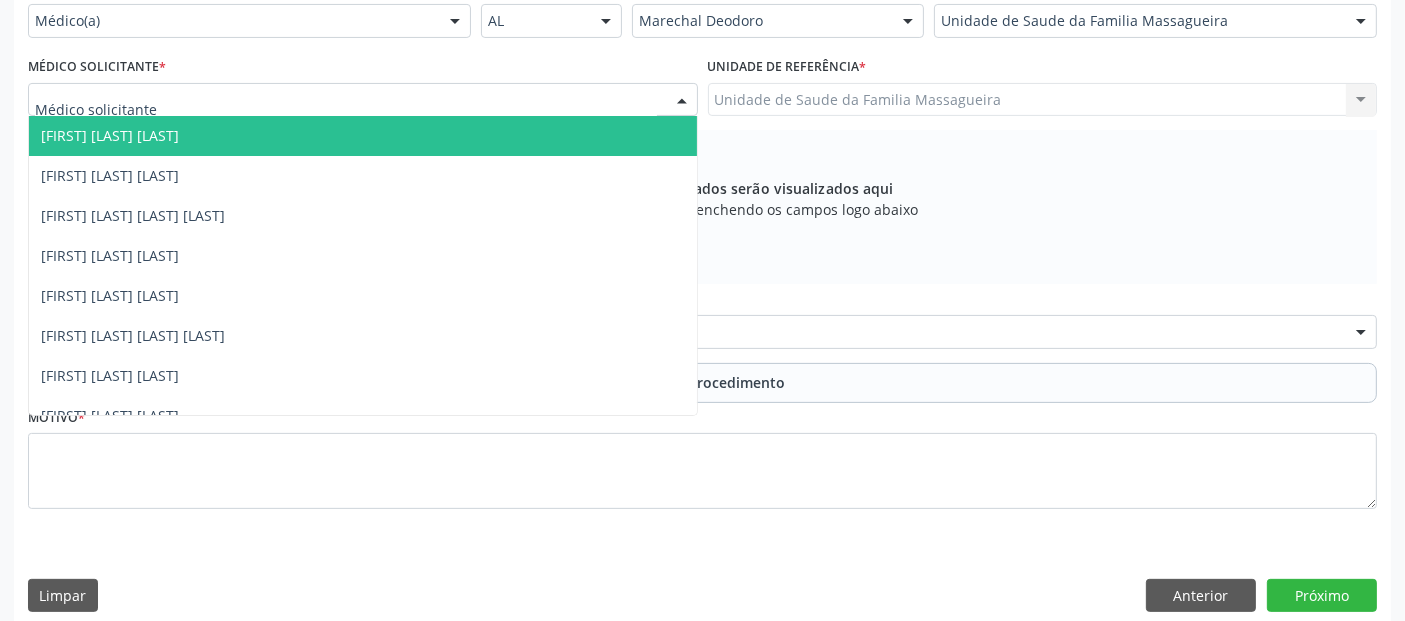 click at bounding box center (363, 100) 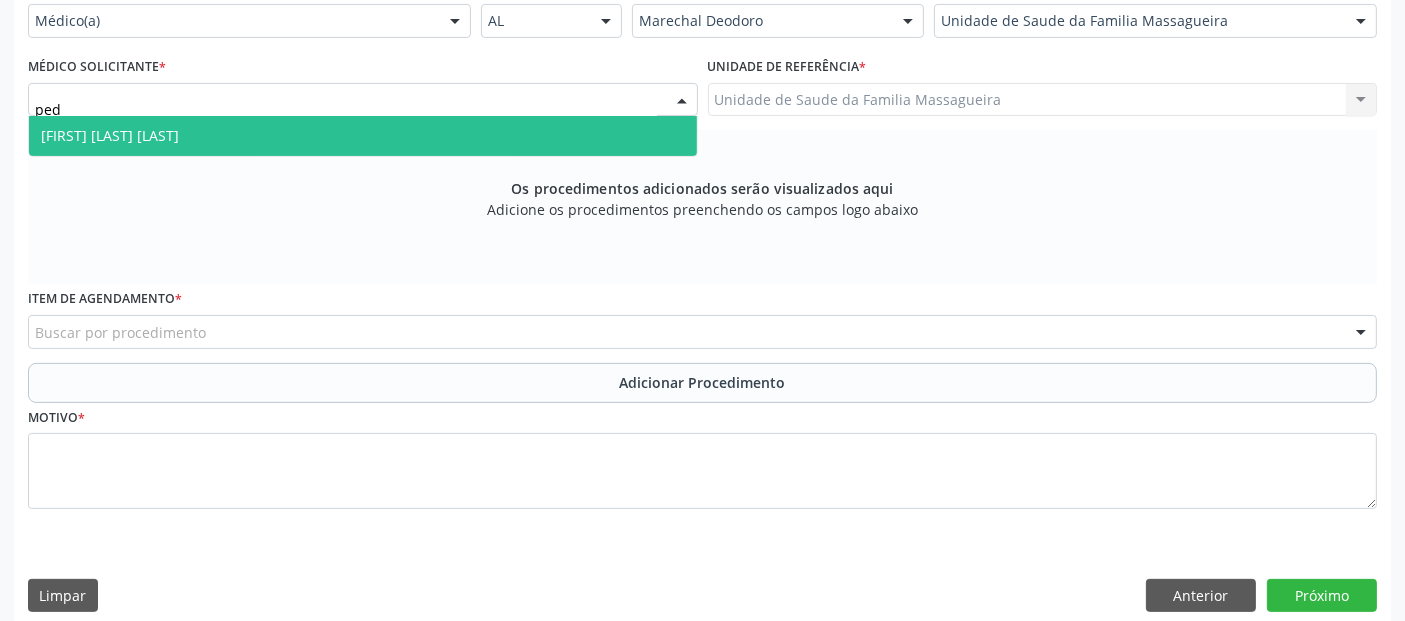 type on "pedr" 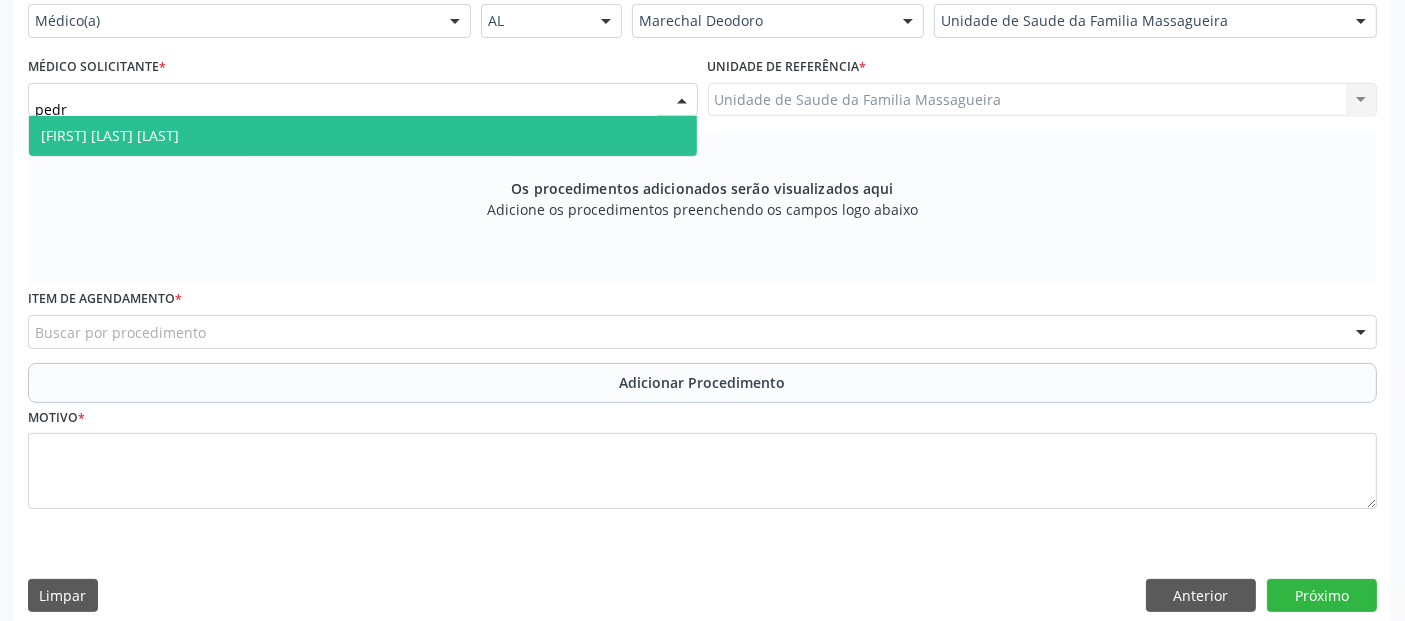 click on "[FIRST] [LAST] [LAST]" at bounding box center (363, 136) 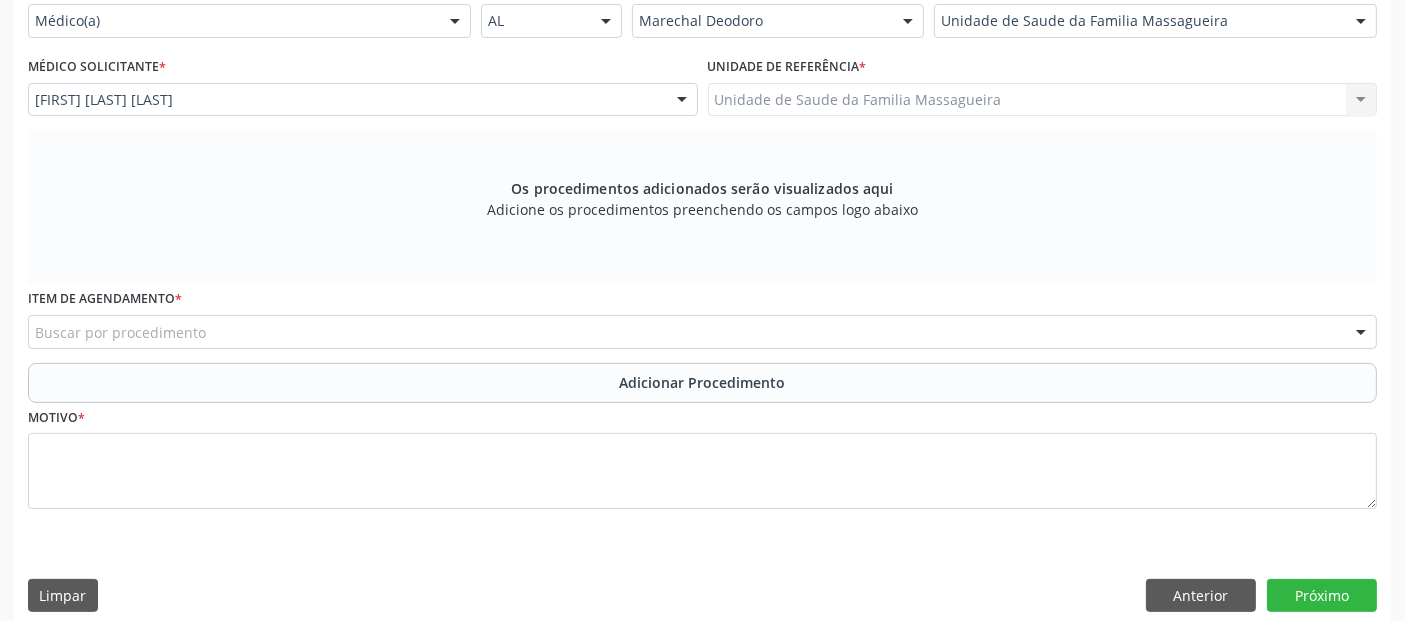 click on "Buscar por procedimento" at bounding box center [702, 332] 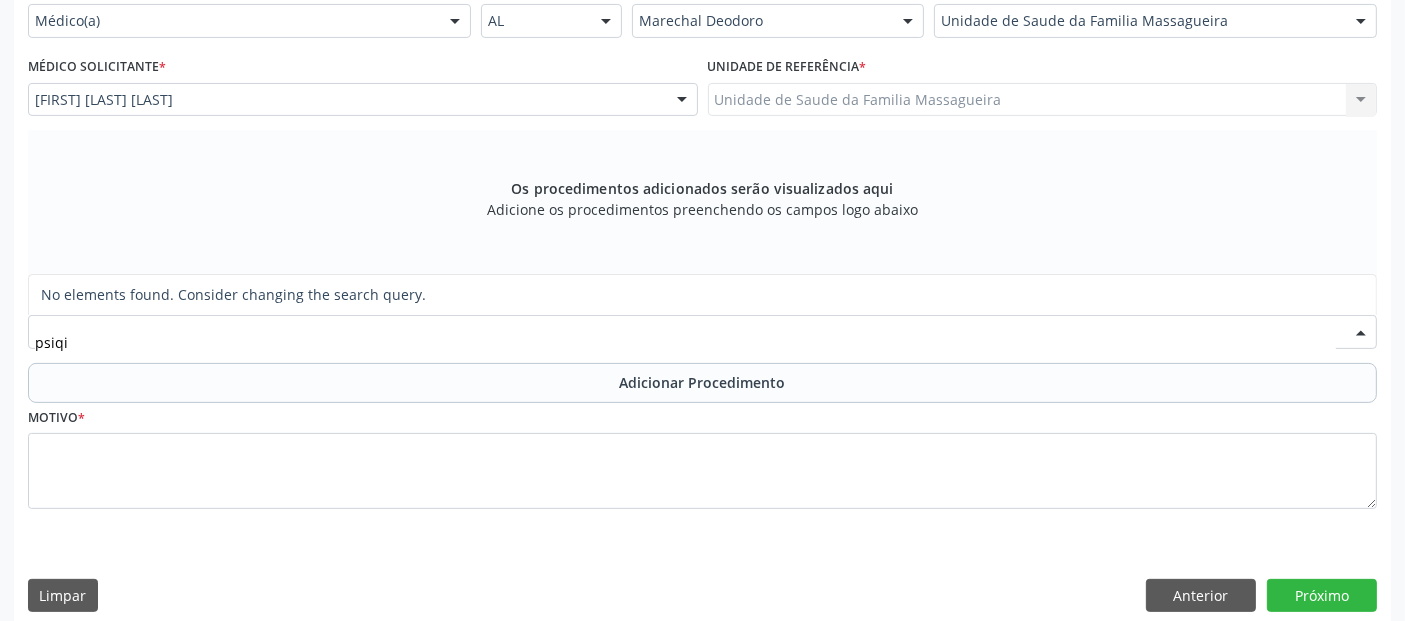 type on "psiq" 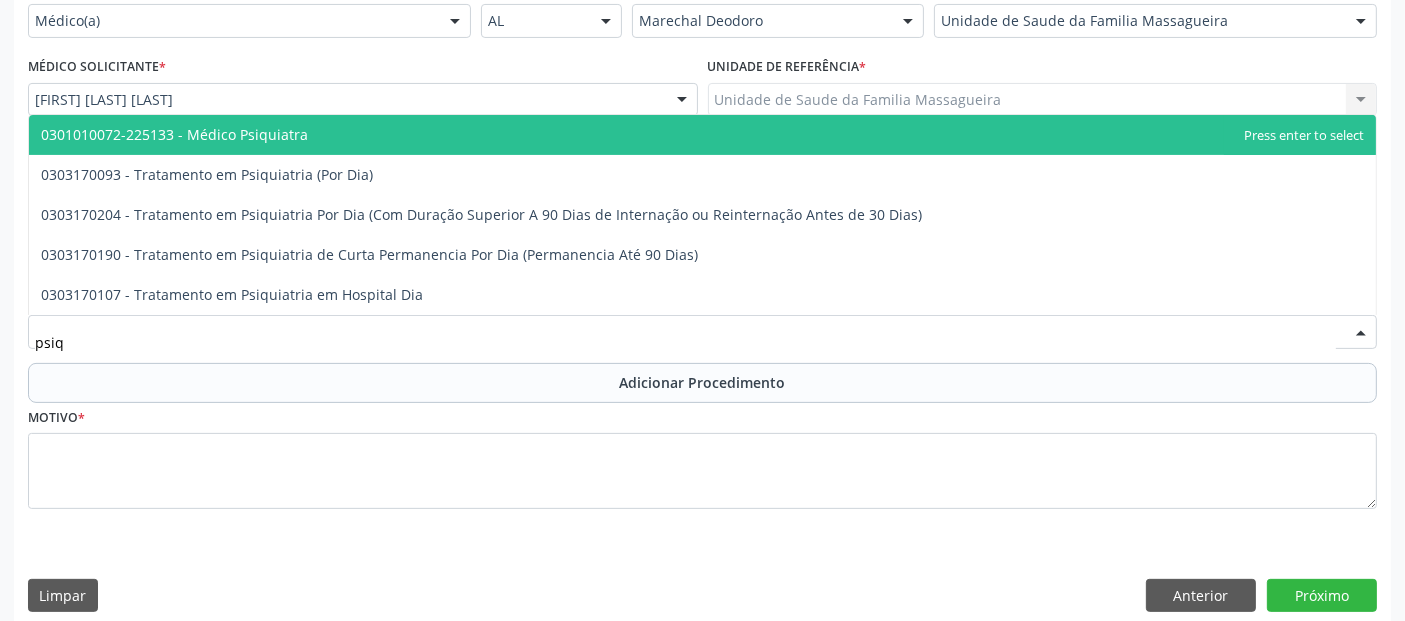 click on "0301010072-225133 - Médico Psiquiatra" at bounding box center [174, 134] 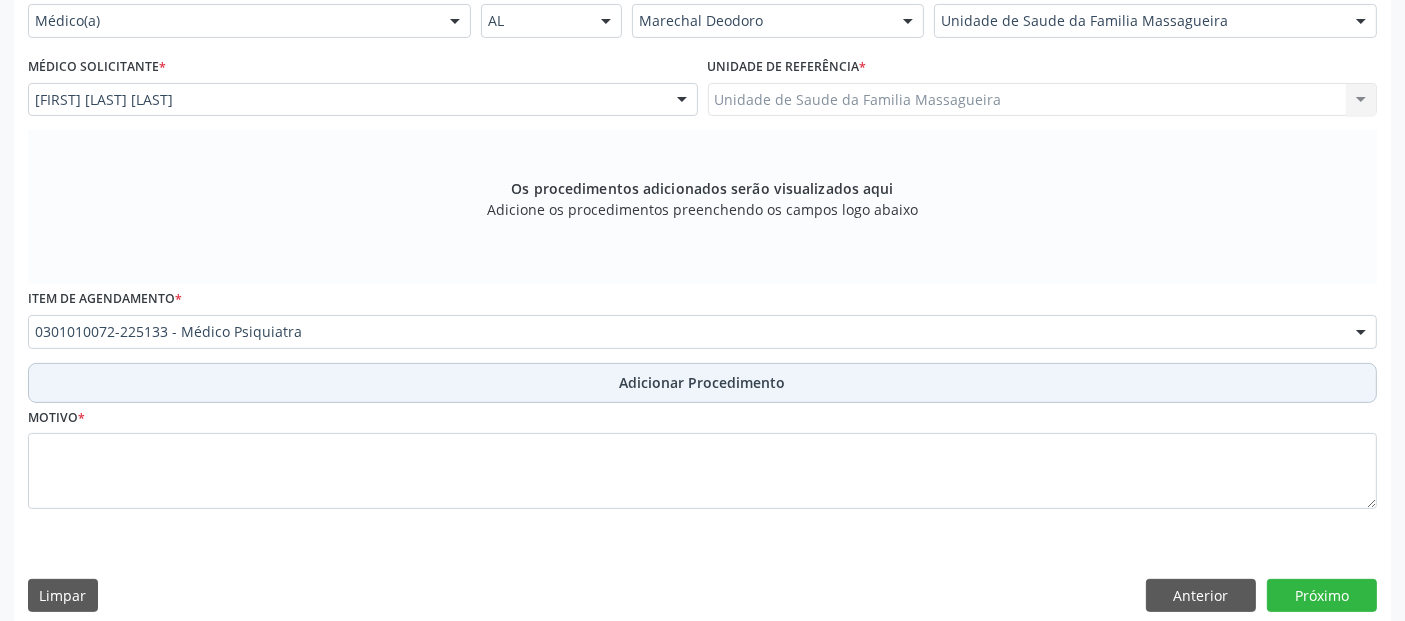 click on "Adicionar Procedimento" at bounding box center [702, 383] 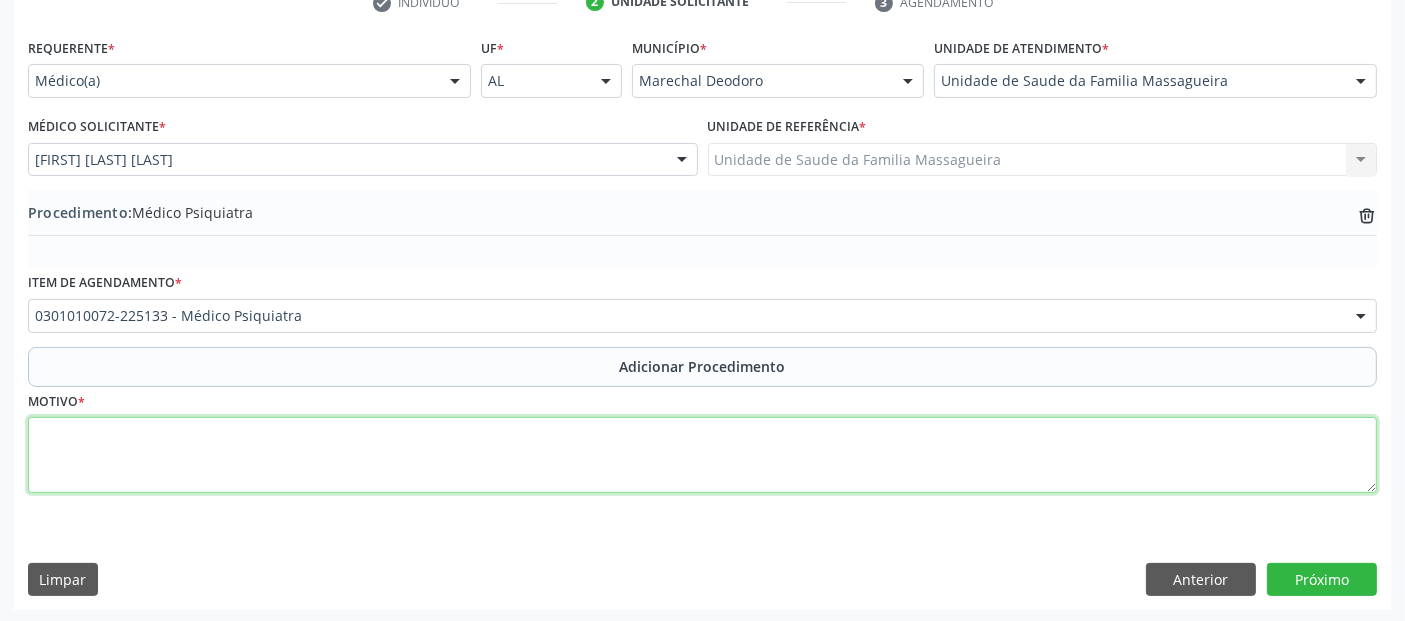 click at bounding box center (702, 455) 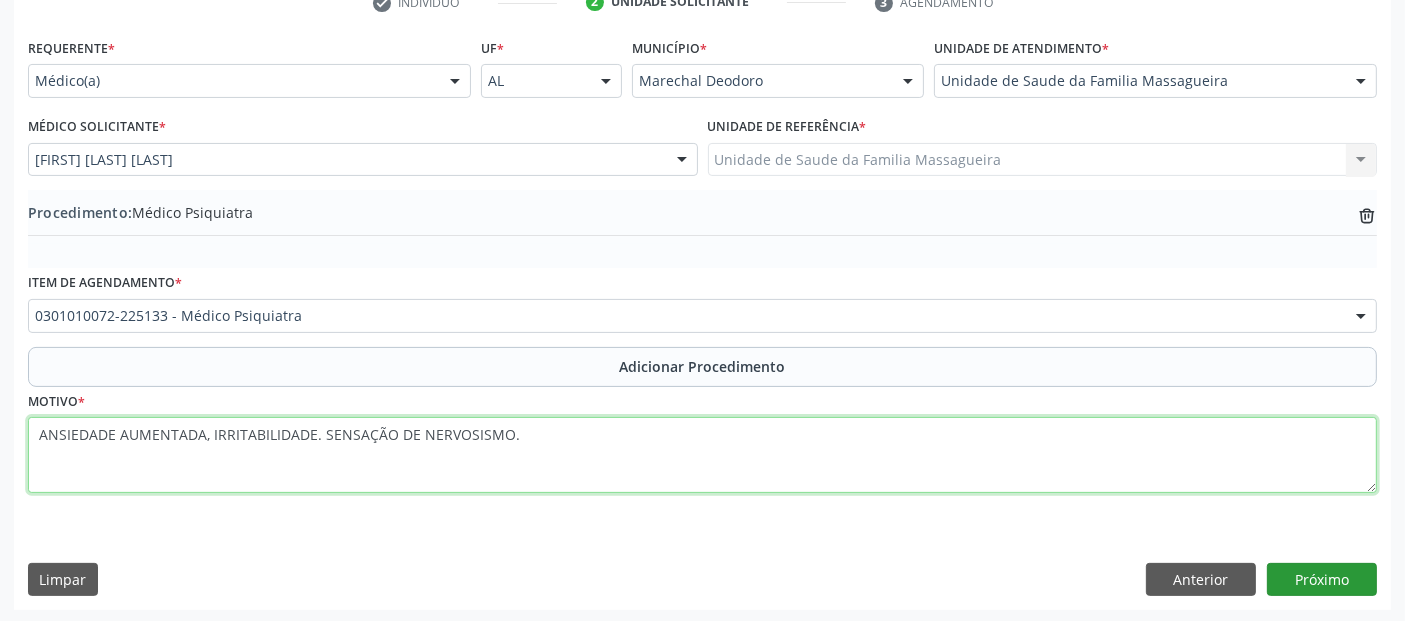 type on "ANSIEDADE AUMENTADA, IRRITABILIDADE. SENSAÇÃO DE NERVOSISMO." 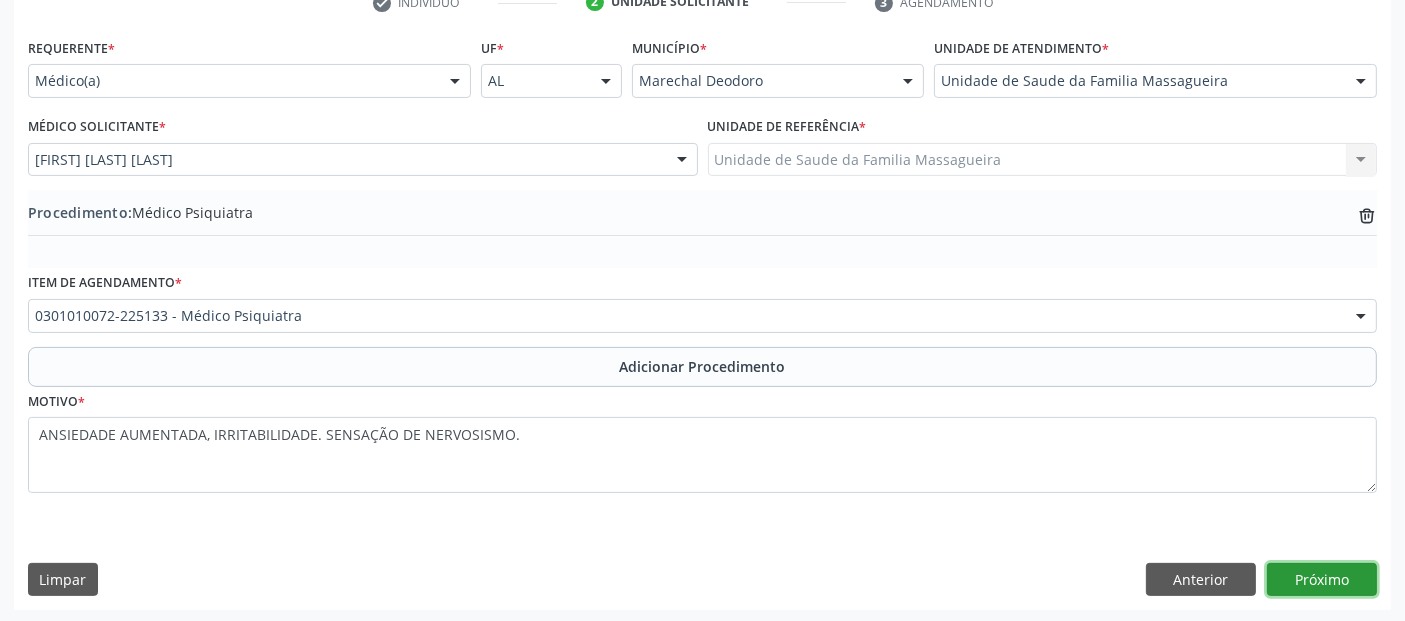 click on "Próximo" at bounding box center (1322, 580) 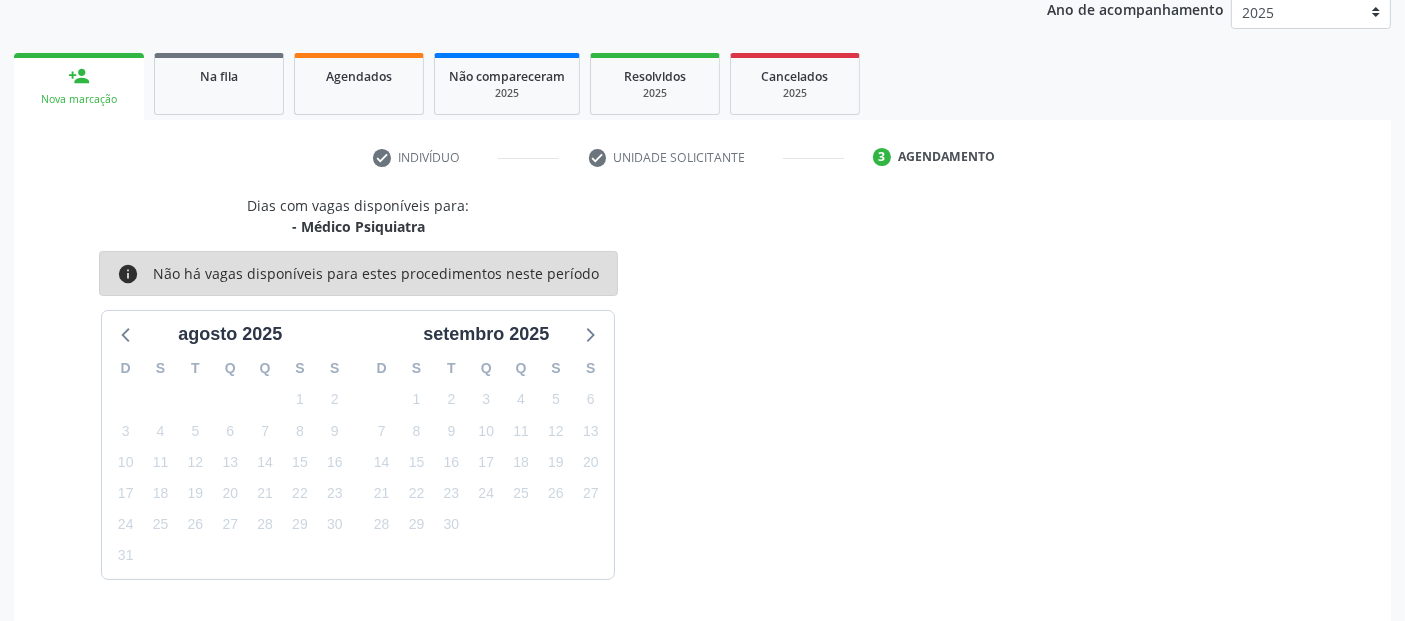 scroll, scrollTop: 333, scrollLeft: 0, axis: vertical 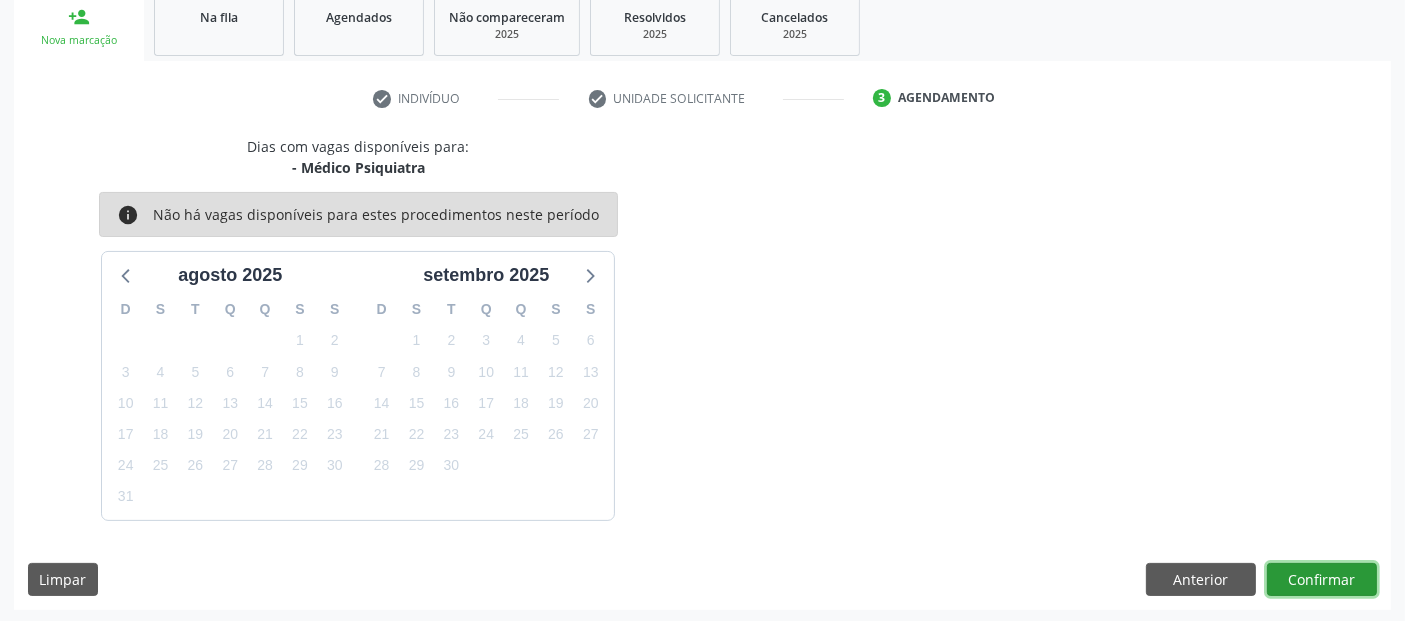 click on "Confirmar" at bounding box center (1322, 580) 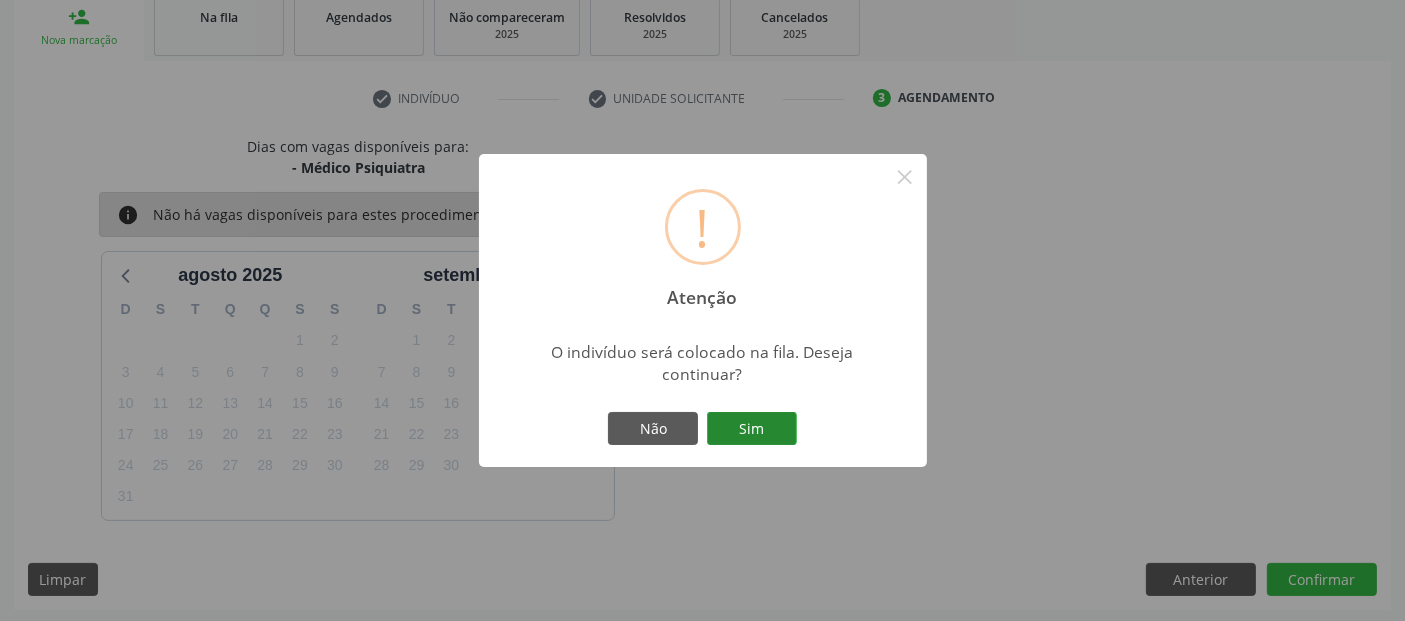 click on "Sim" at bounding box center (752, 429) 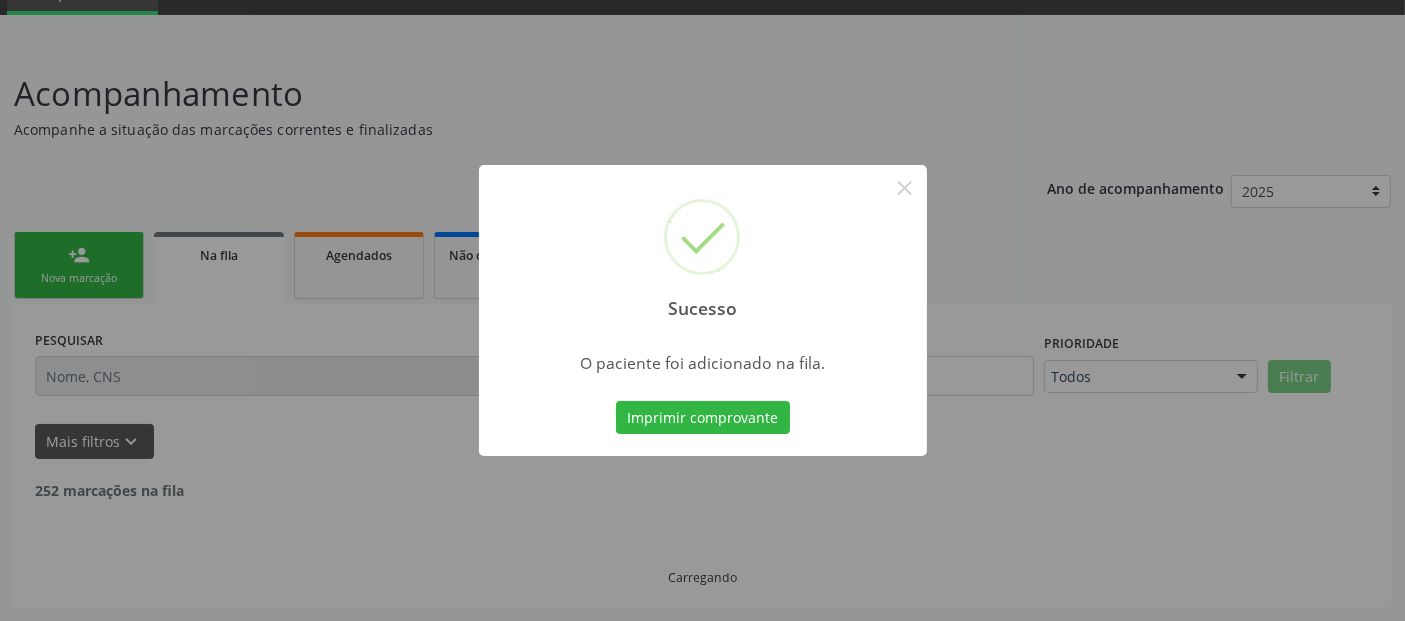 scroll, scrollTop: 71, scrollLeft: 0, axis: vertical 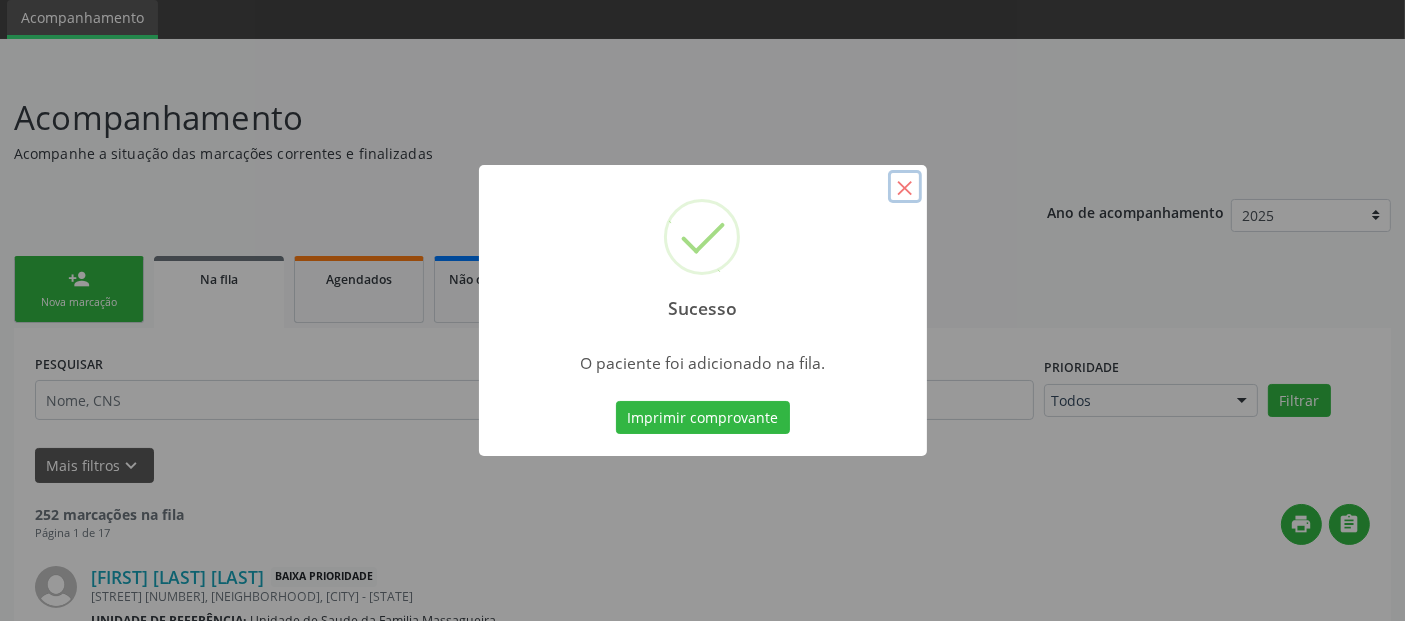 click on "×" at bounding box center (905, 187) 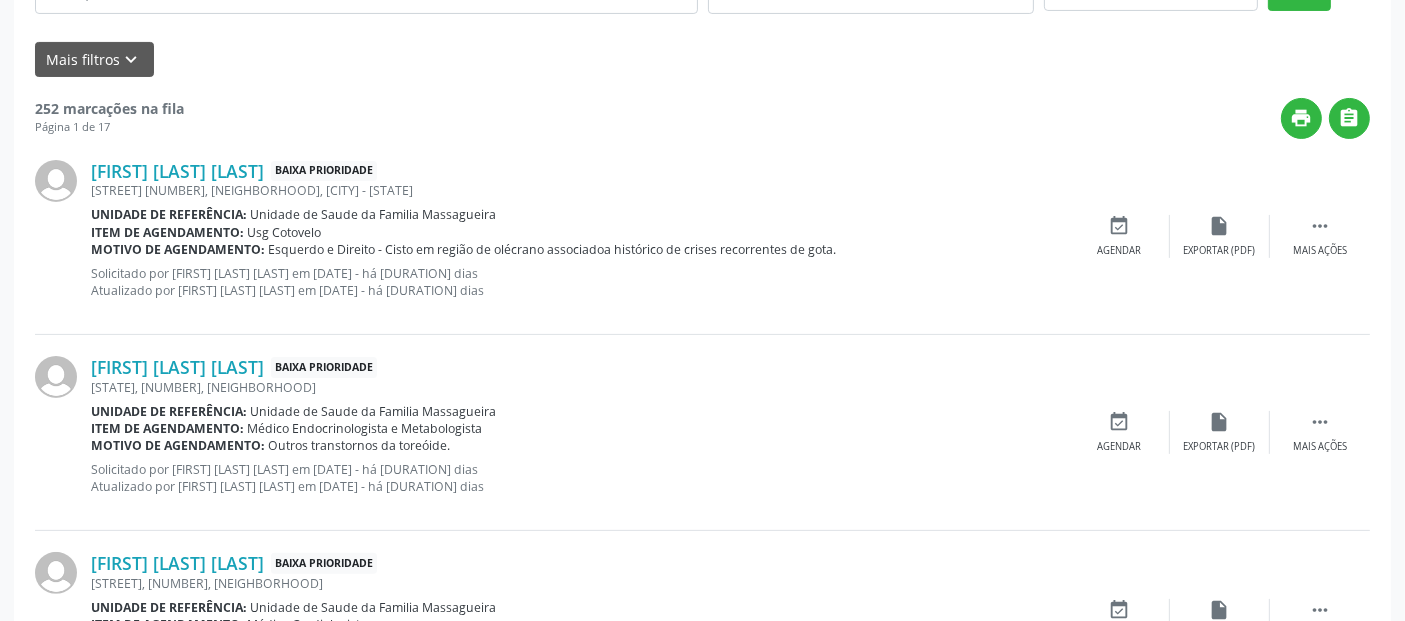scroll, scrollTop: 0, scrollLeft: 0, axis: both 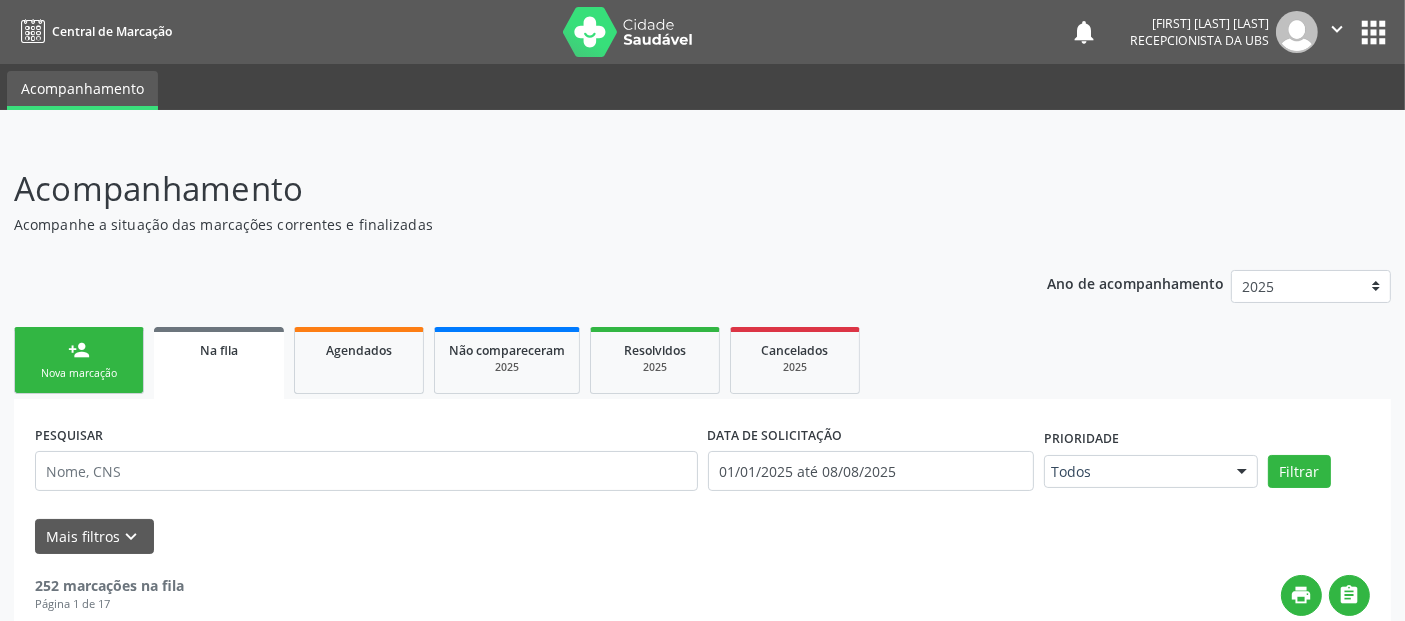 click at bounding box center (33, 32) 